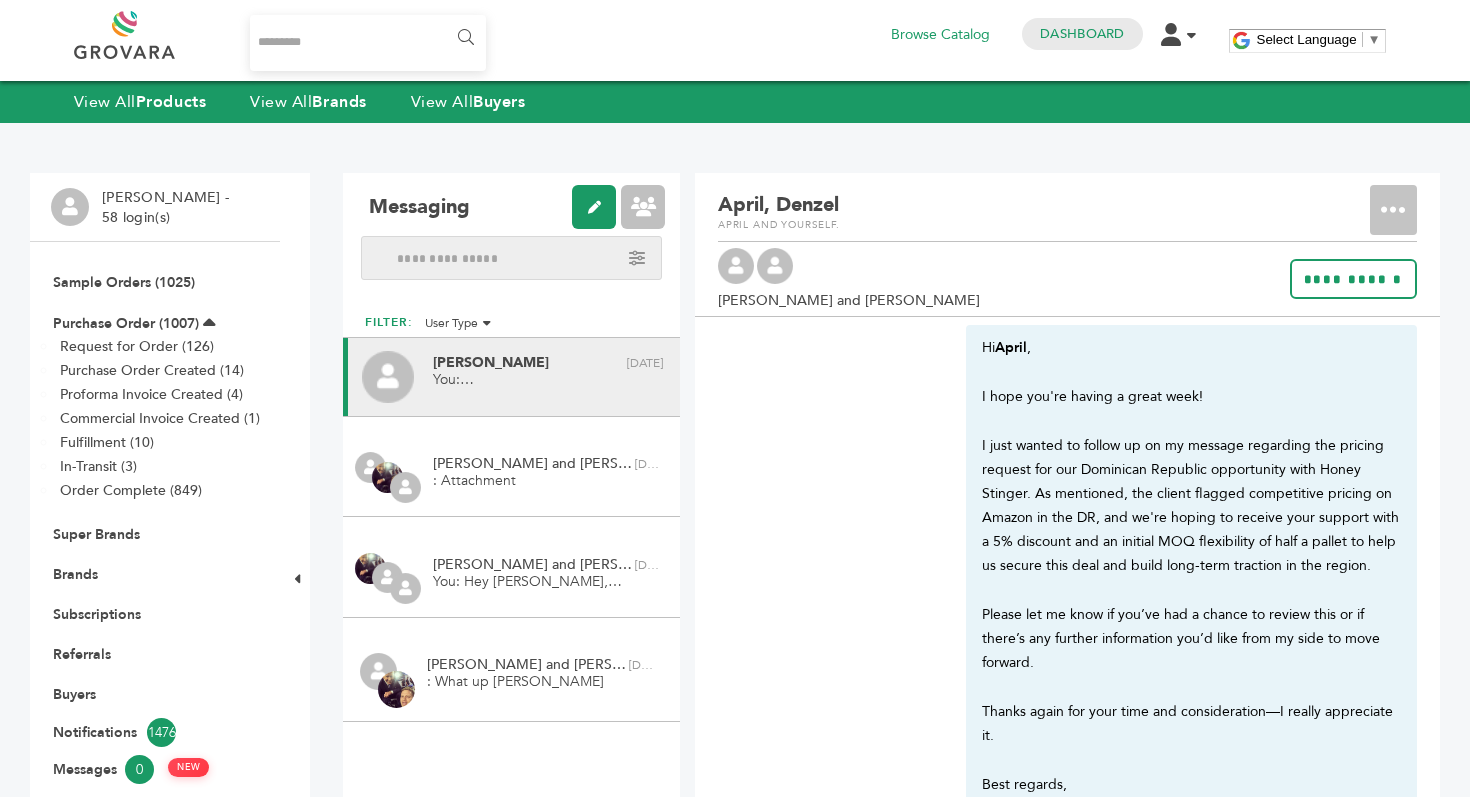 scroll, scrollTop: 0, scrollLeft: 0, axis: both 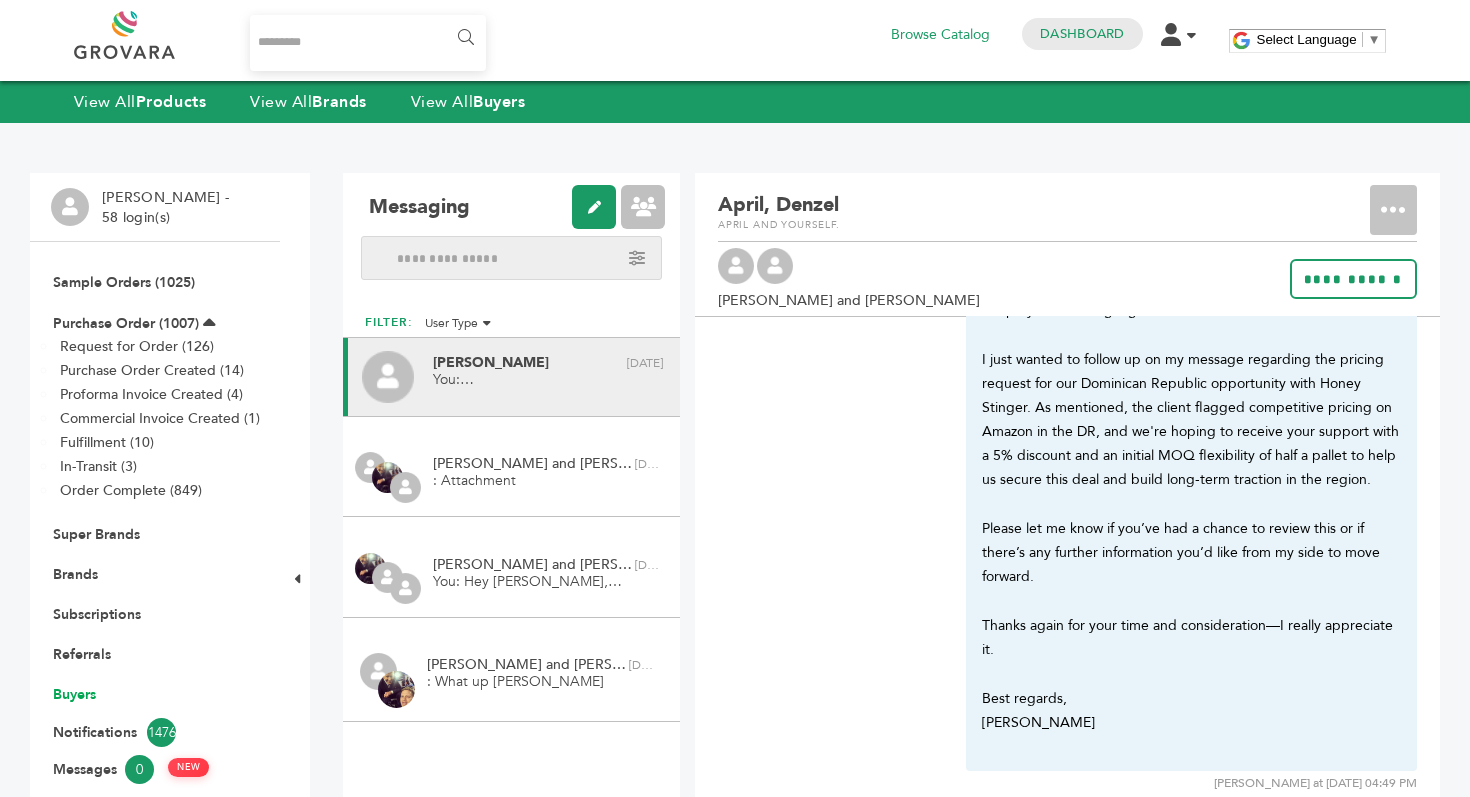 click on "Buyers" at bounding box center [74, 694] 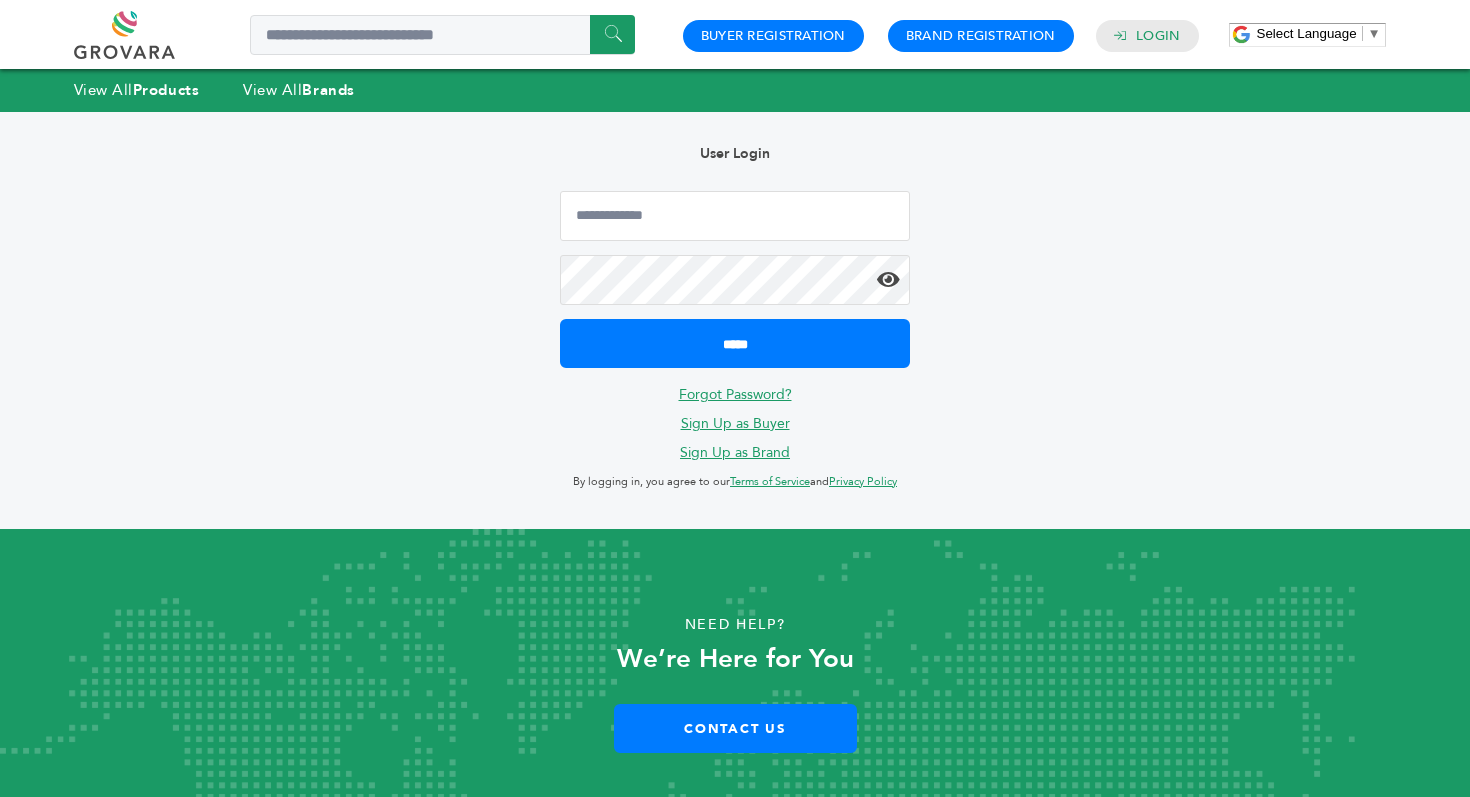 scroll, scrollTop: 0, scrollLeft: 0, axis: both 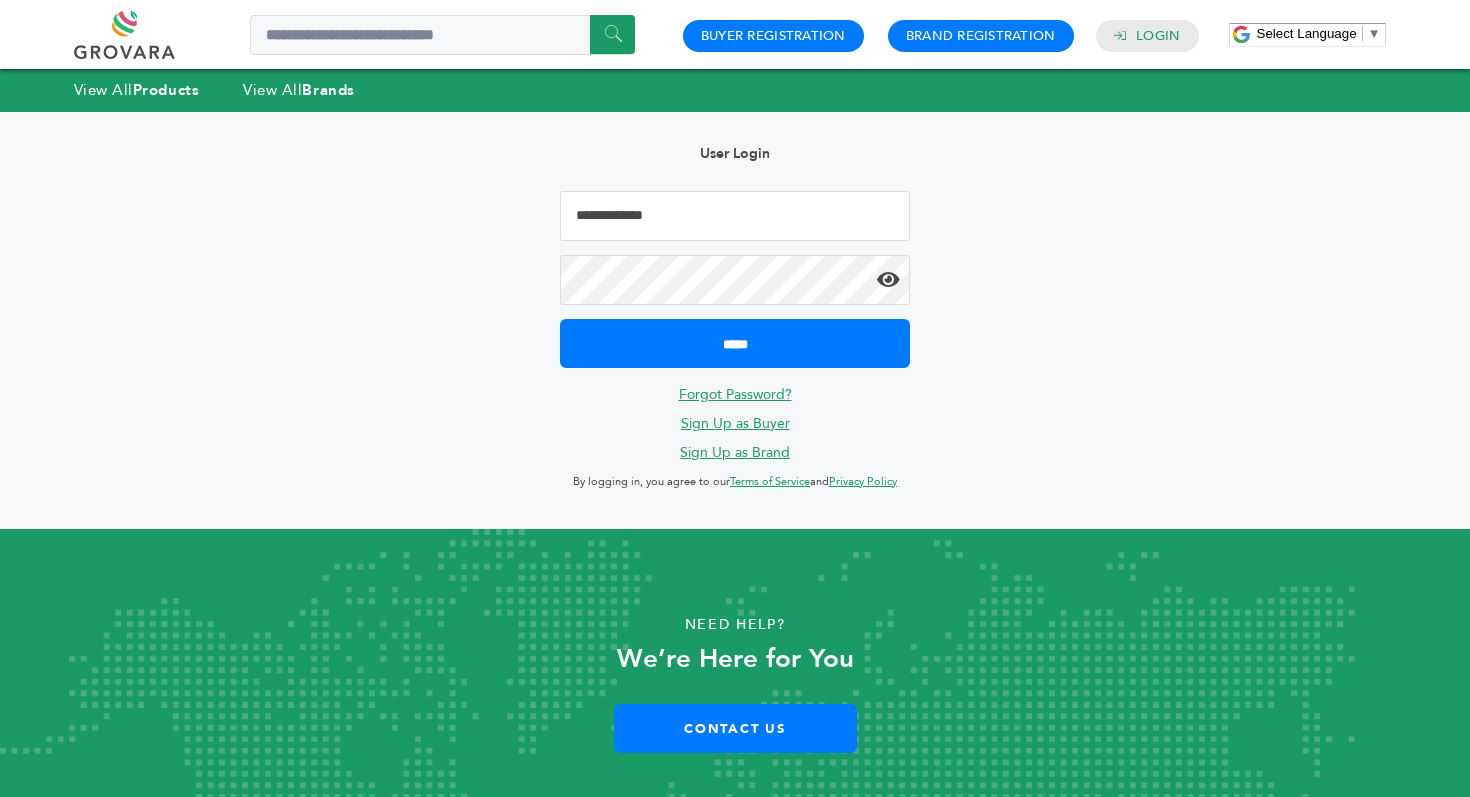 type on "**********" 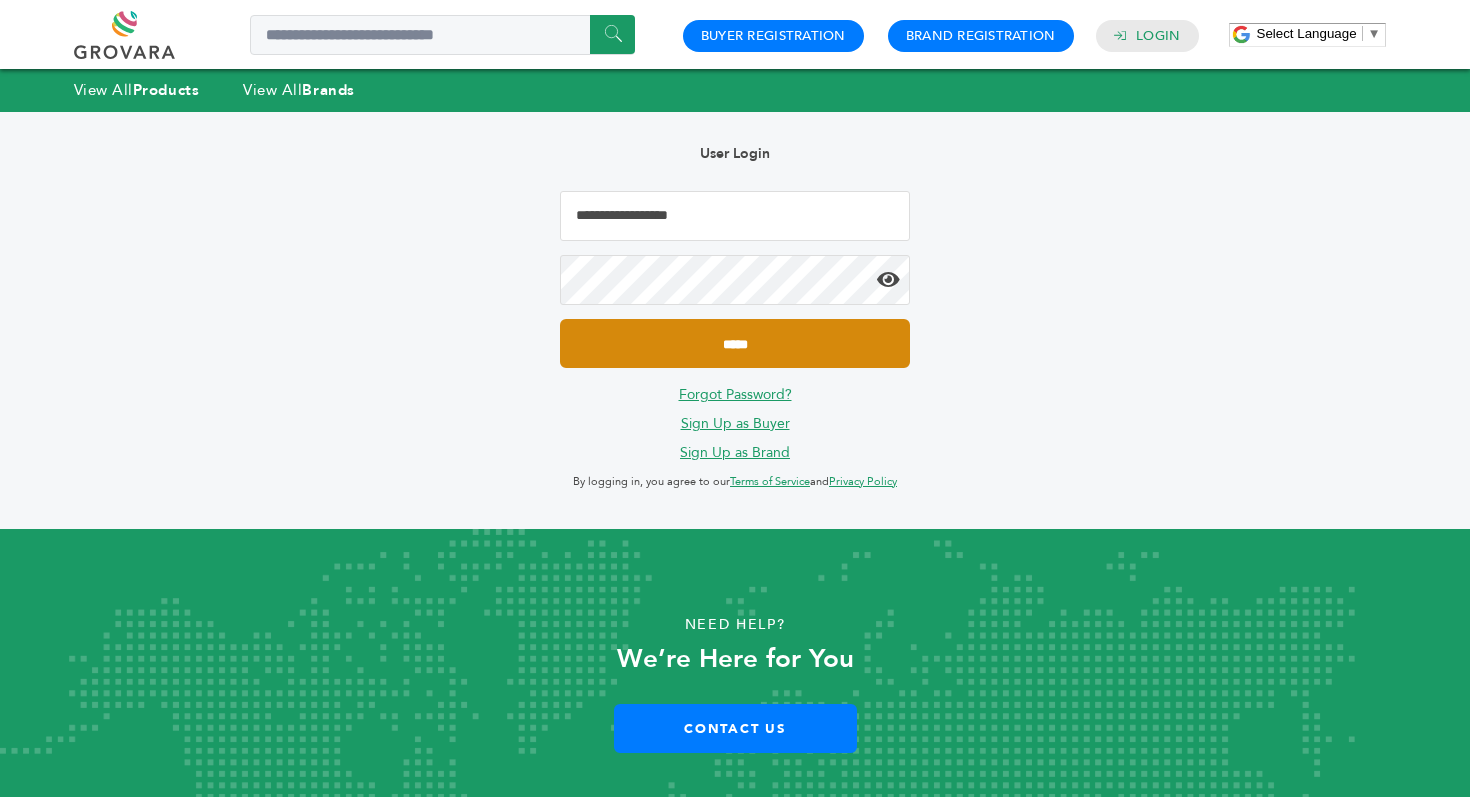 click on "*****" at bounding box center (735, 343) 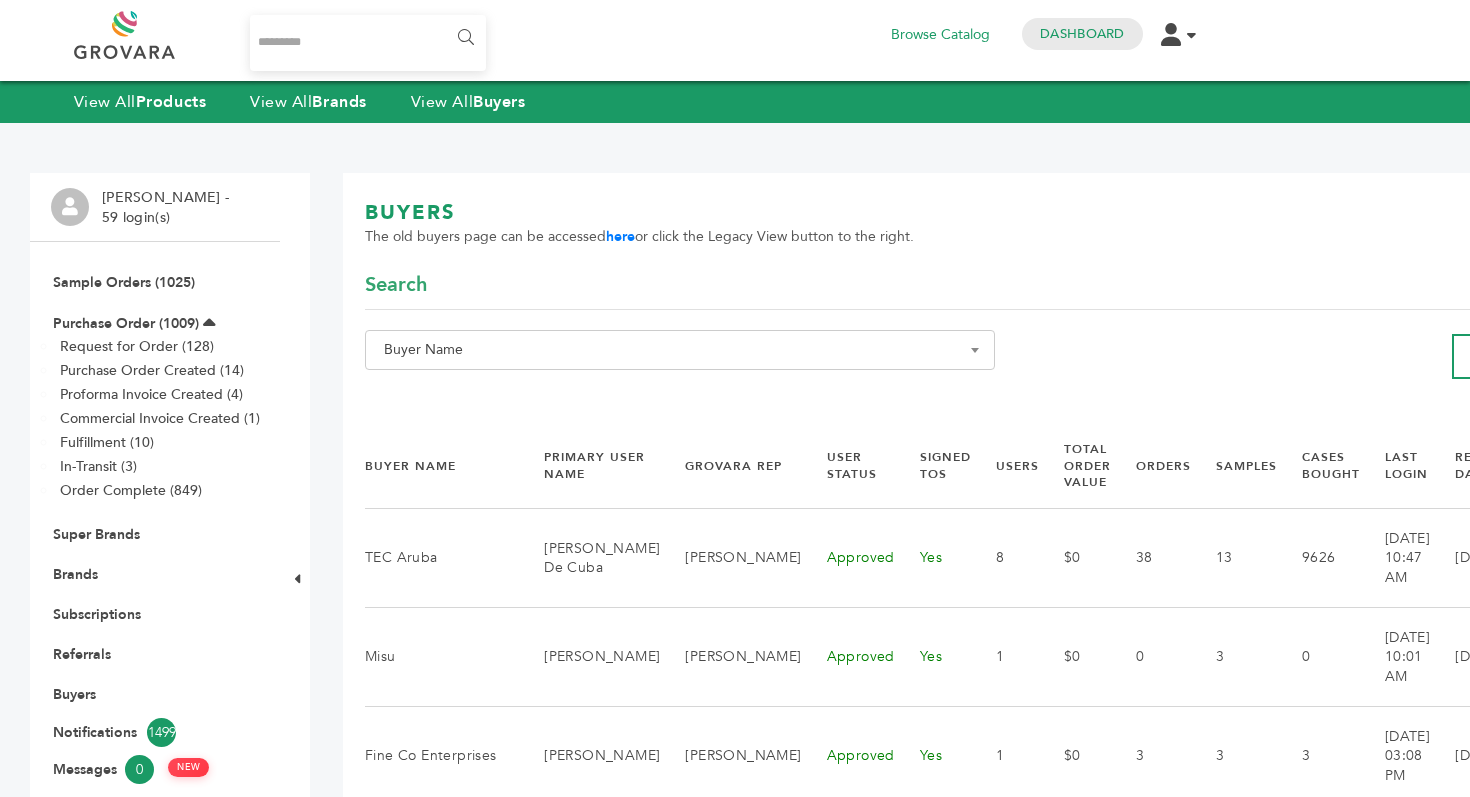 scroll, scrollTop: 0, scrollLeft: 0, axis: both 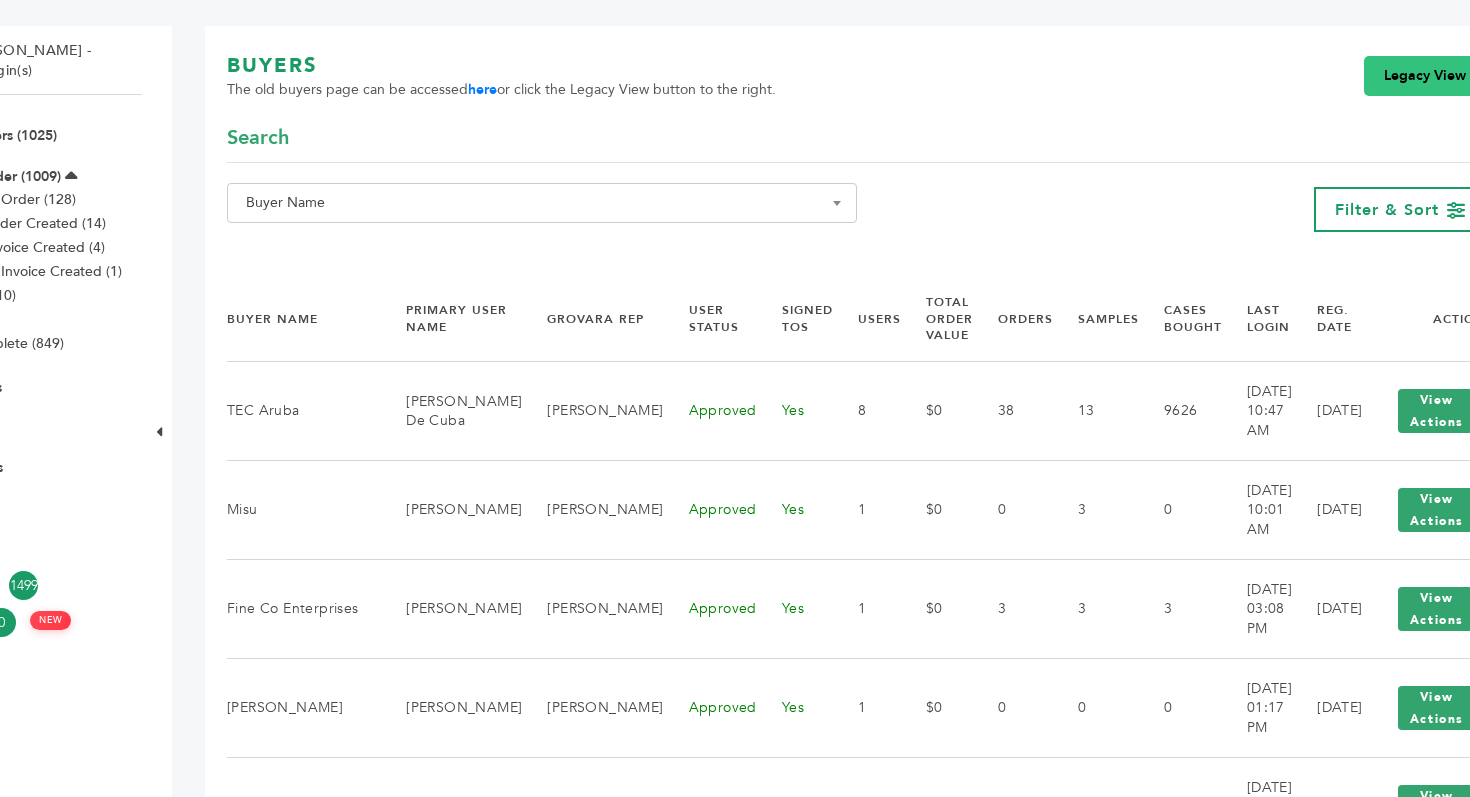 click on "Legacy View" at bounding box center (1425, 76) 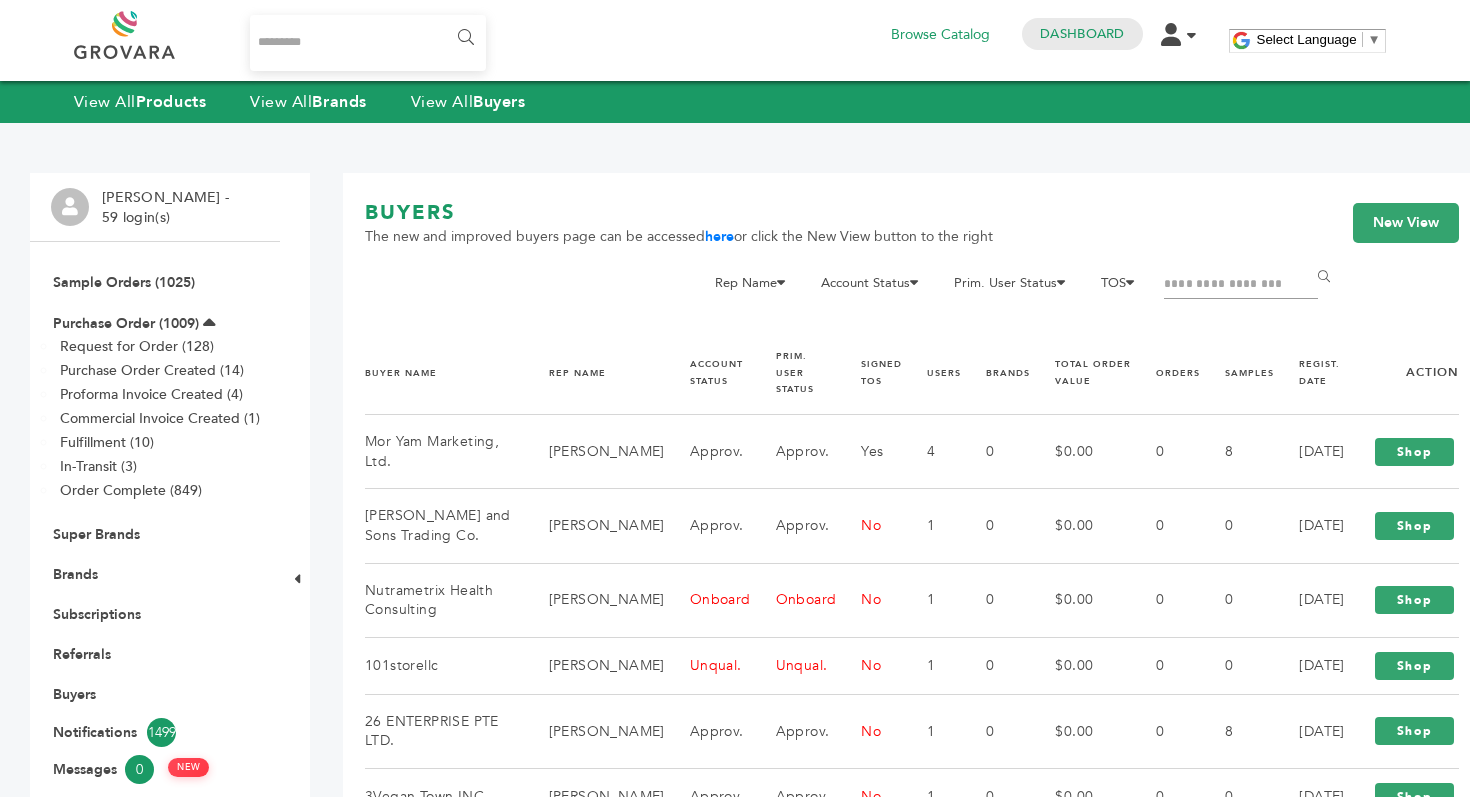 scroll, scrollTop: 0, scrollLeft: 0, axis: both 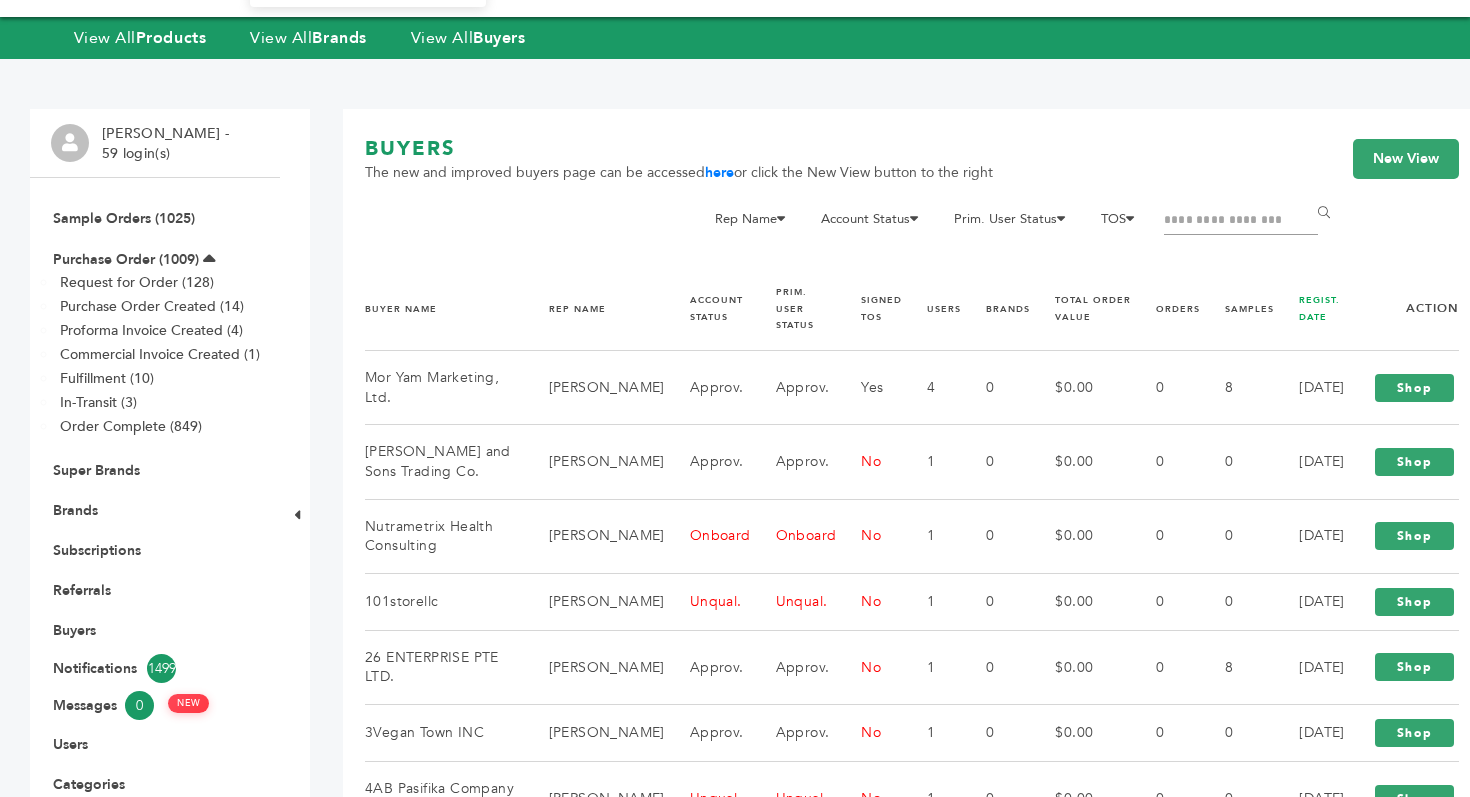 click on "REGIST. DATE" at bounding box center [1319, 308] 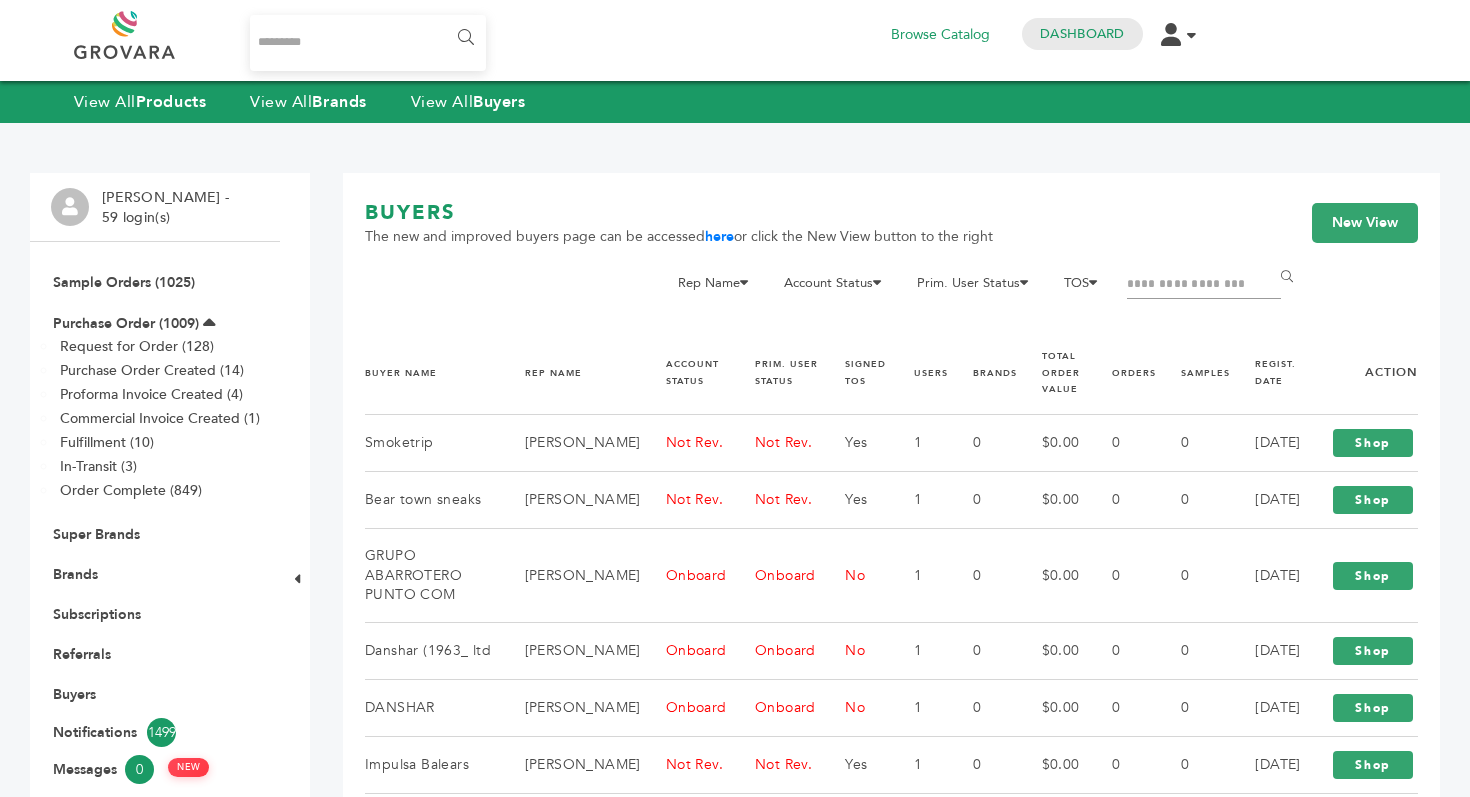scroll, scrollTop: 0, scrollLeft: 0, axis: both 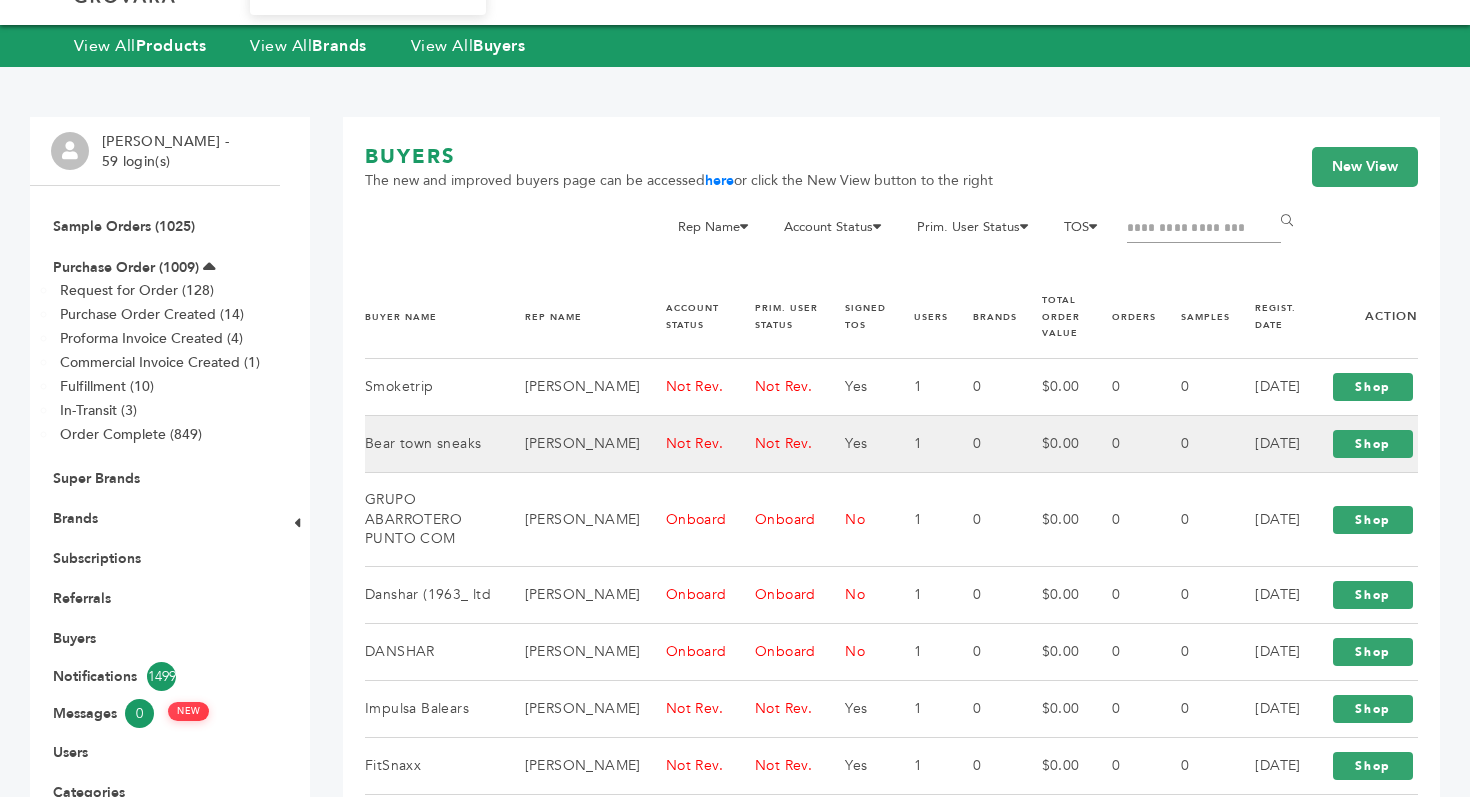 click on "Bear town sneaks" at bounding box center [432, 444] 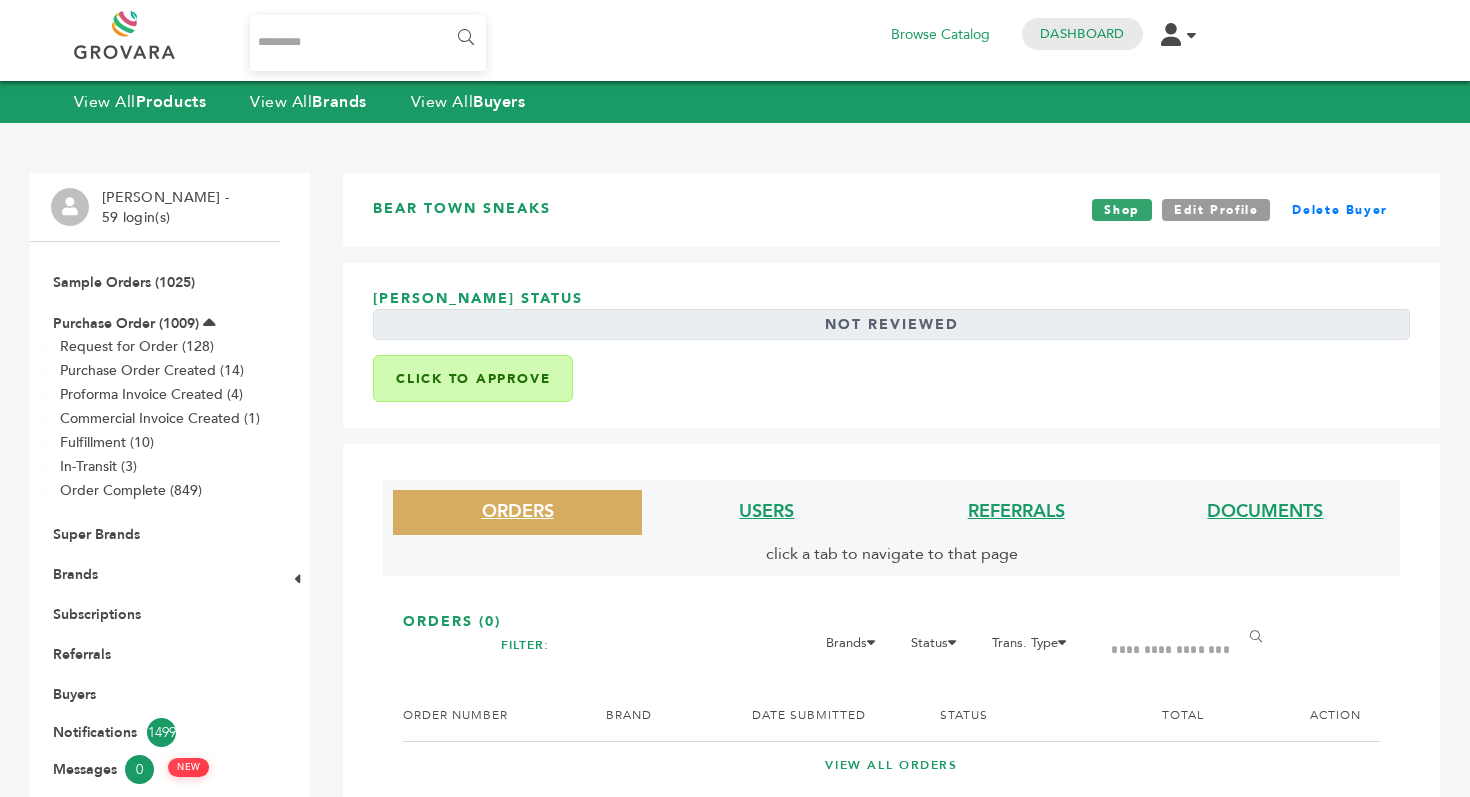 scroll, scrollTop: 0, scrollLeft: 0, axis: both 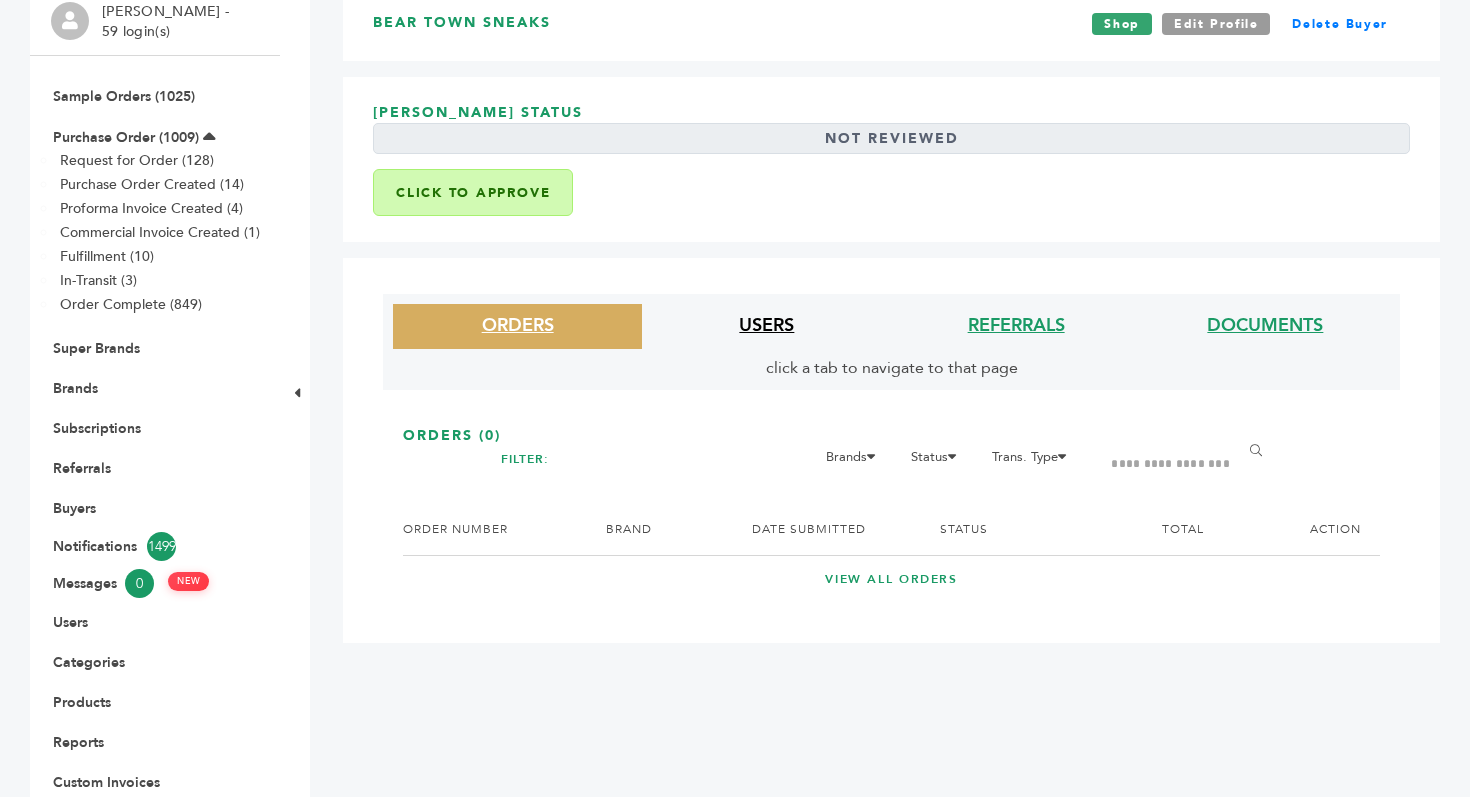 click on "USERS" at bounding box center (766, 325) 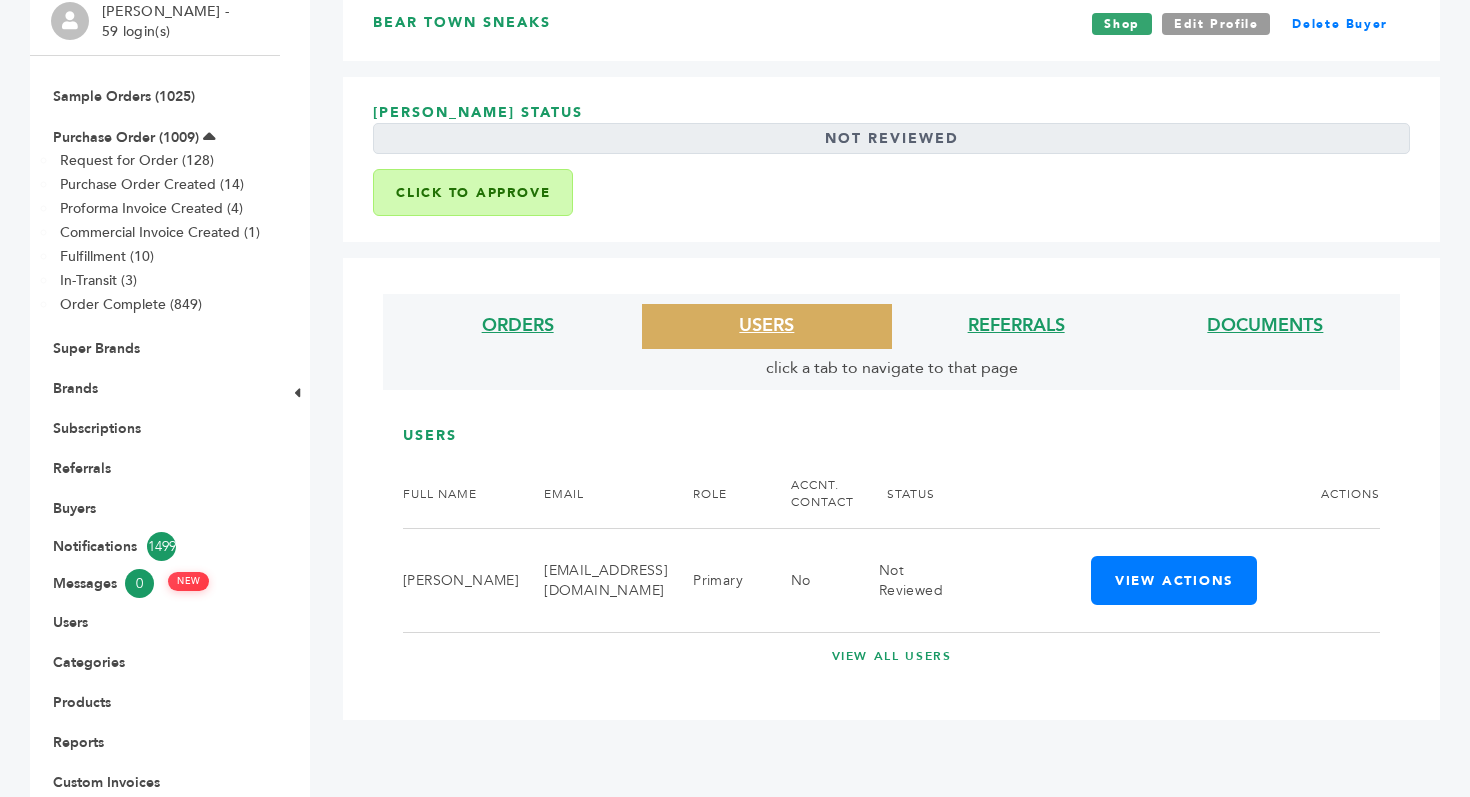 click on "Click to Approve" at bounding box center [473, 192] 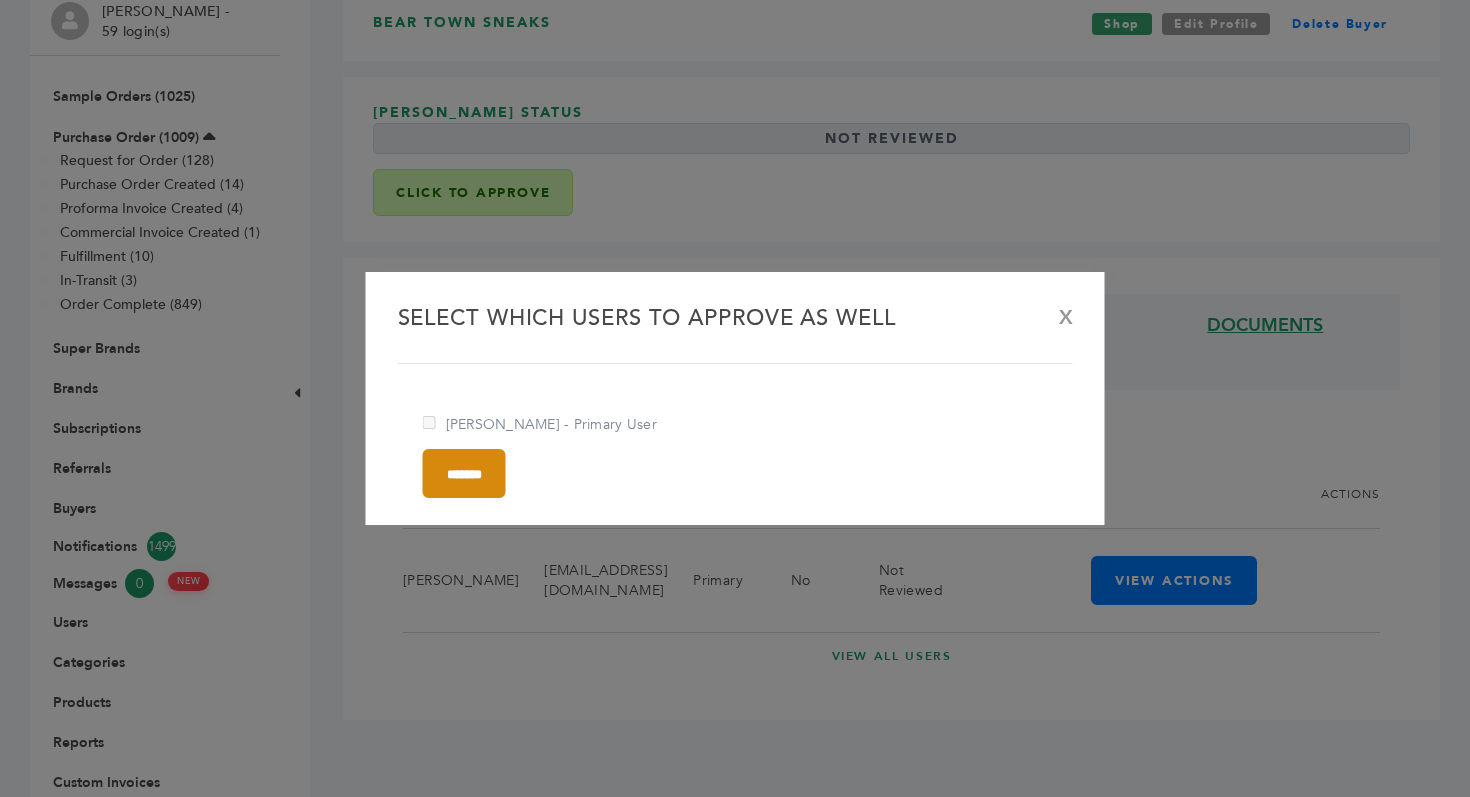 click on "*******" at bounding box center [464, 473] 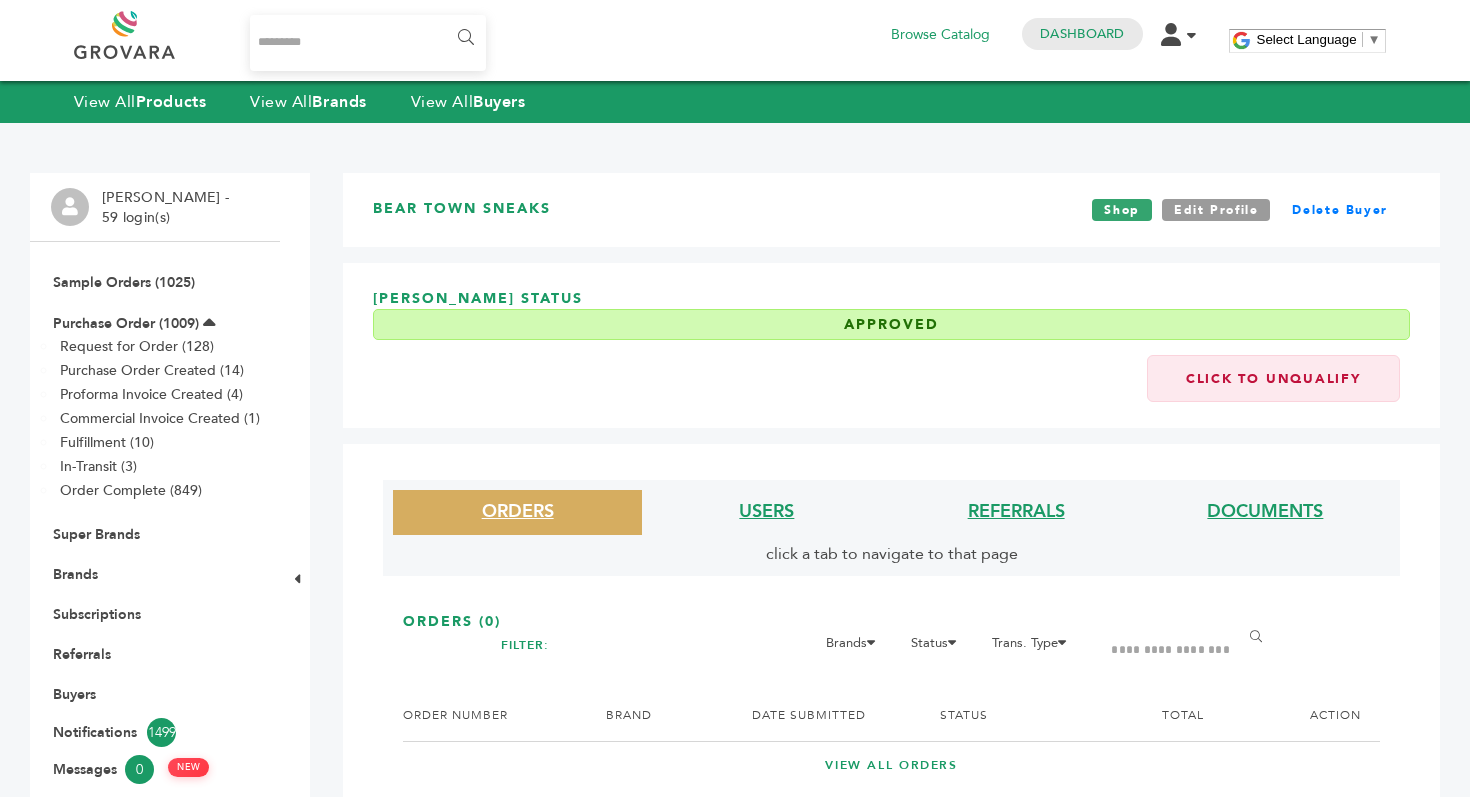 scroll, scrollTop: 0, scrollLeft: 0, axis: both 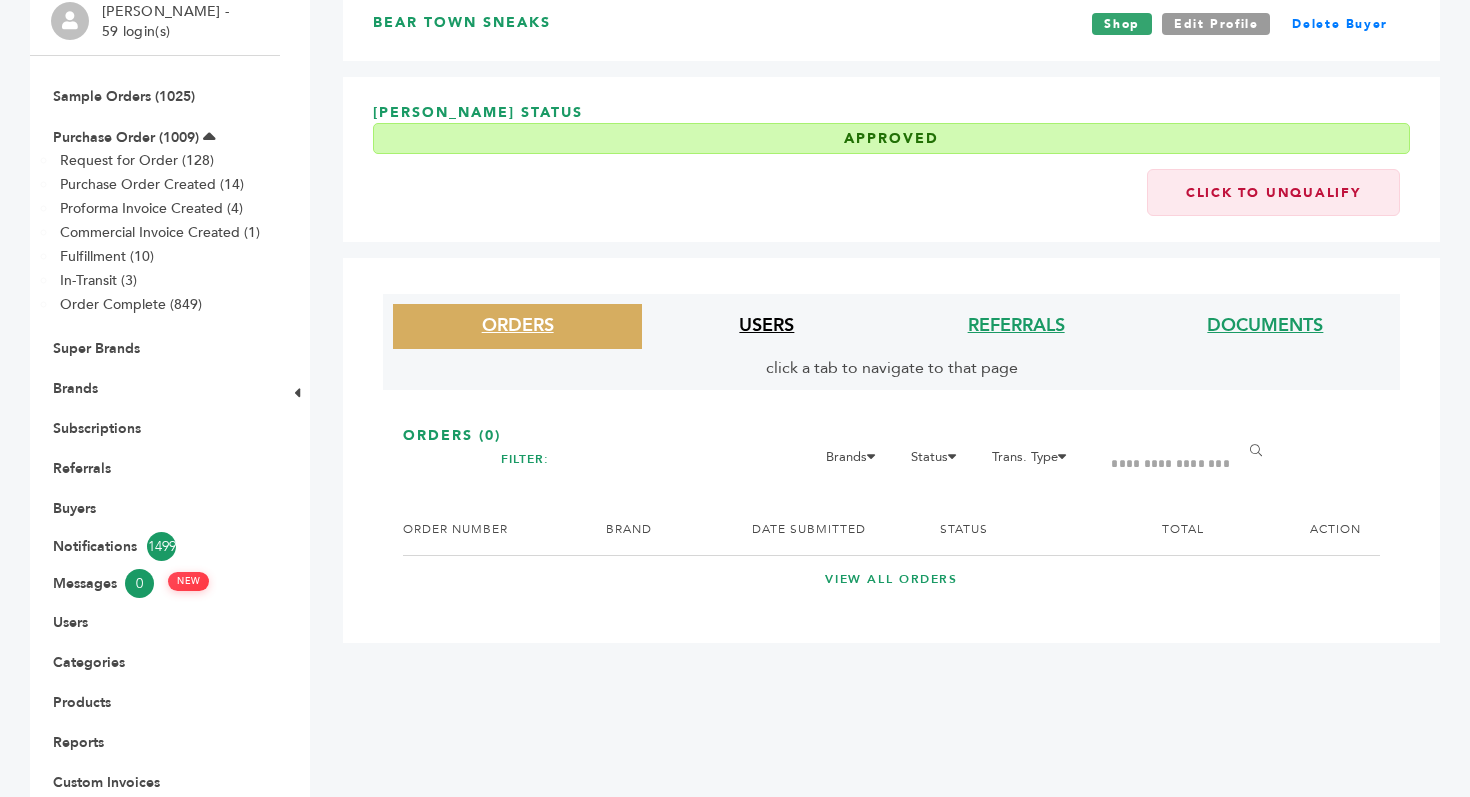 click on "USERS" at bounding box center (766, 325) 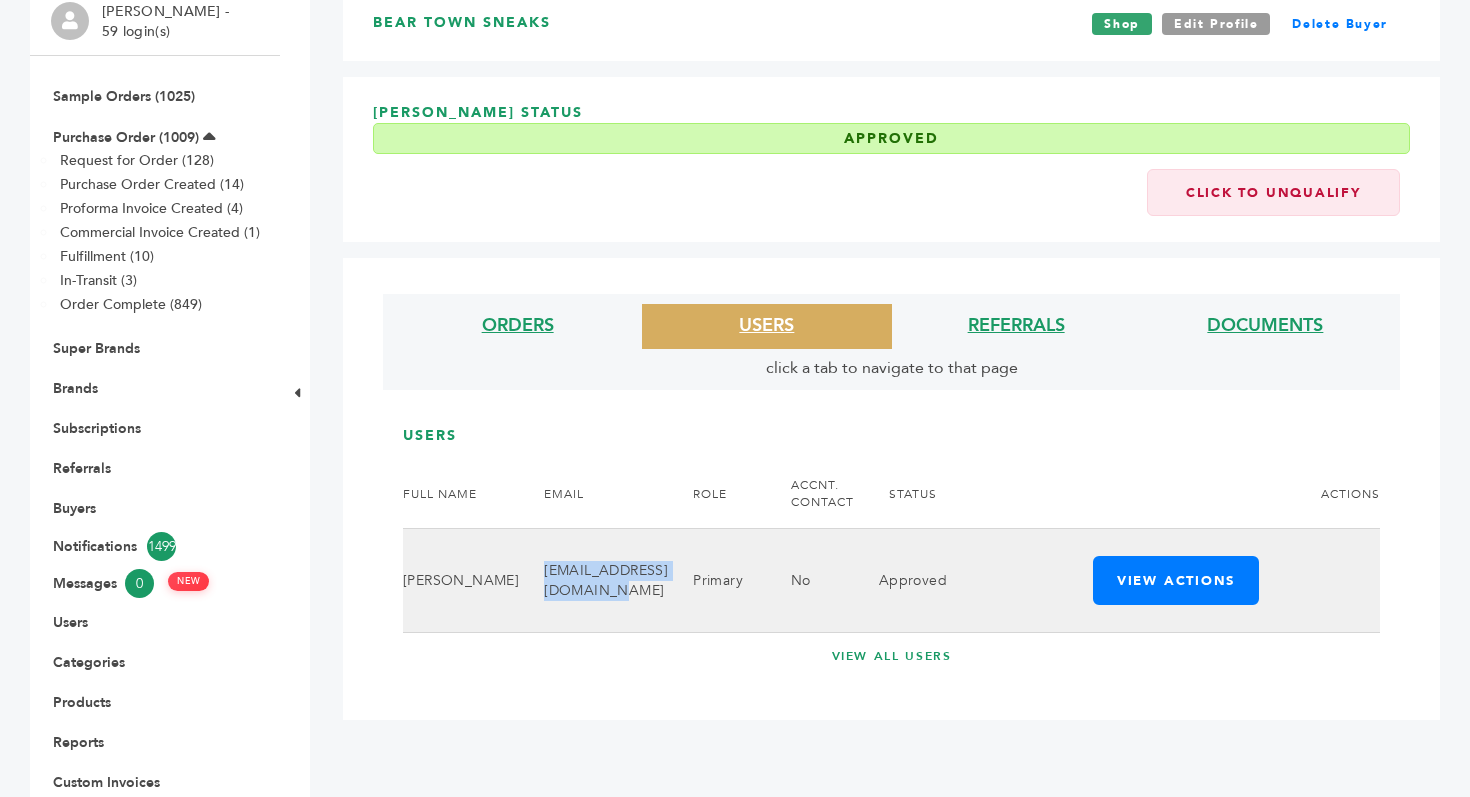 drag, startPoint x: 479, startPoint y: 581, endPoint x: 661, endPoint y: 581, distance: 182 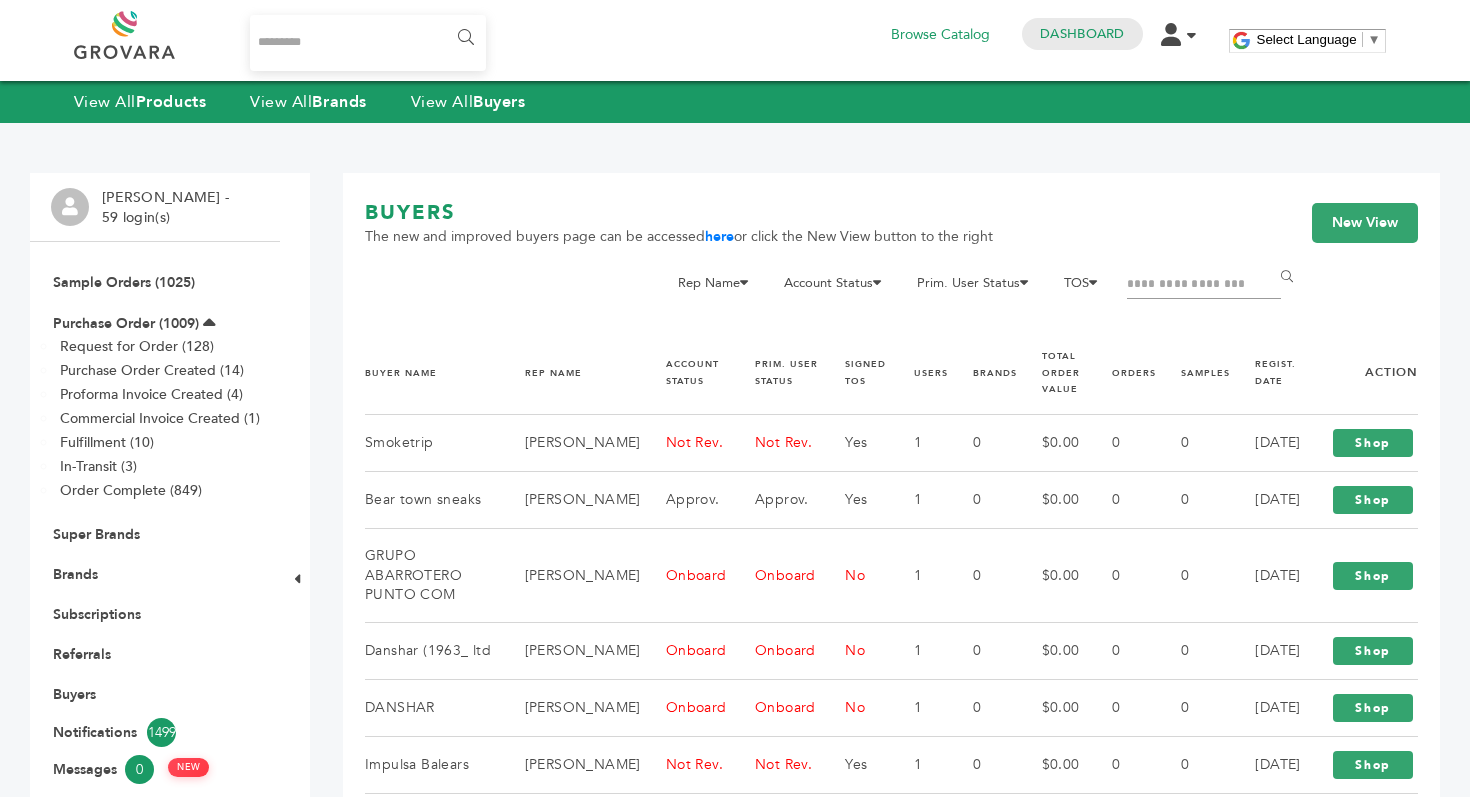scroll, scrollTop: 56, scrollLeft: 0, axis: vertical 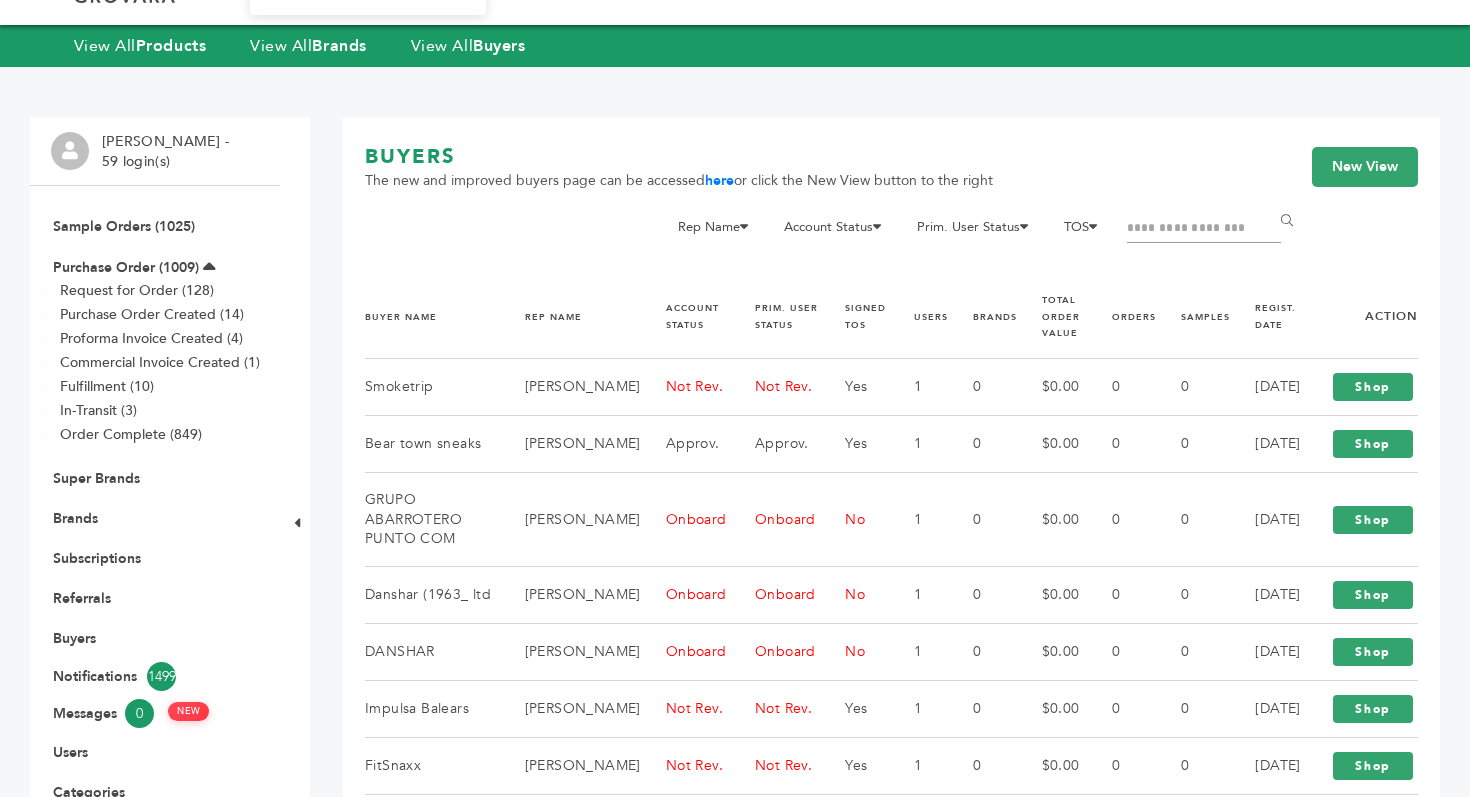 click at bounding box center (1204, 229) 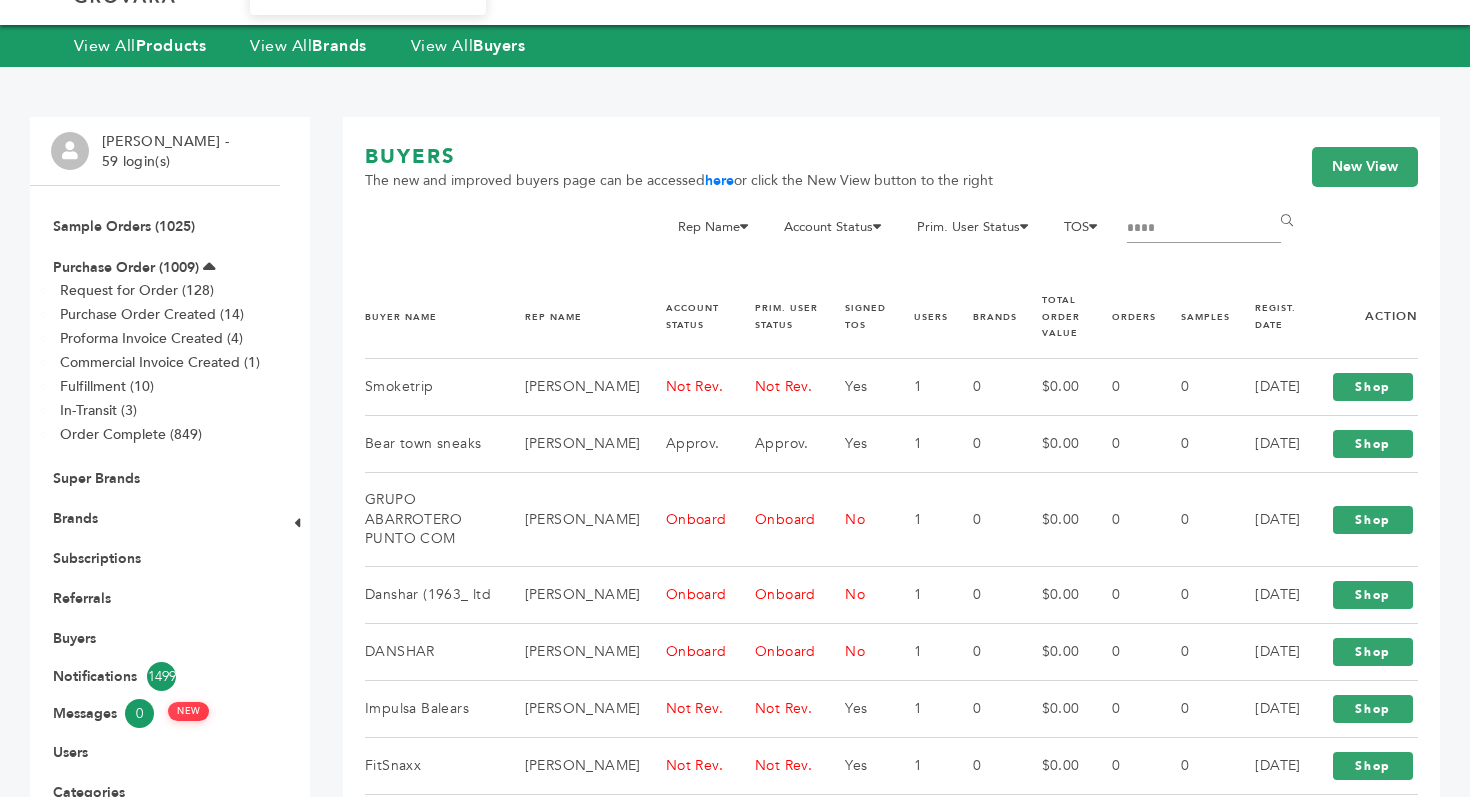 type on "****" 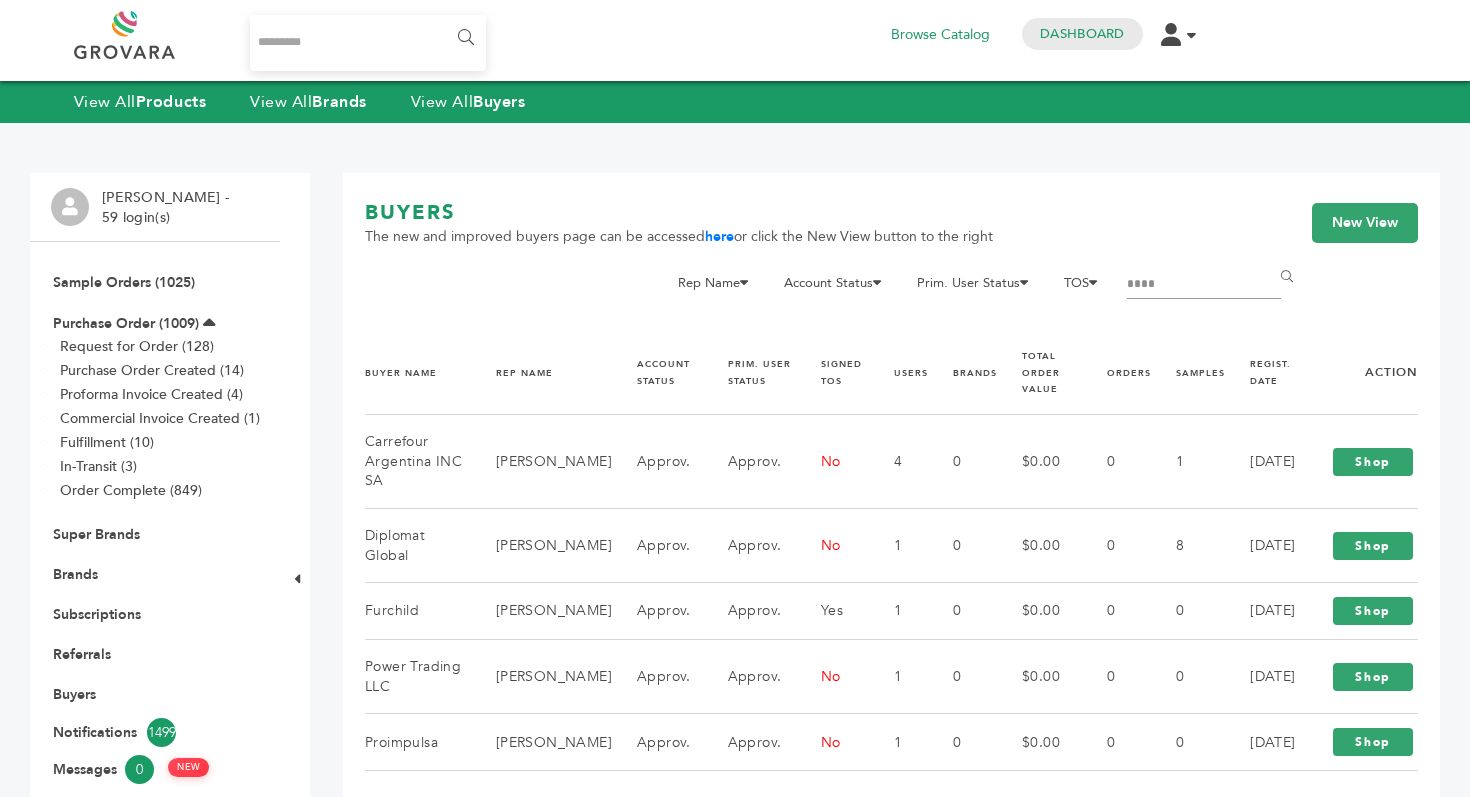 scroll, scrollTop: 0, scrollLeft: 0, axis: both 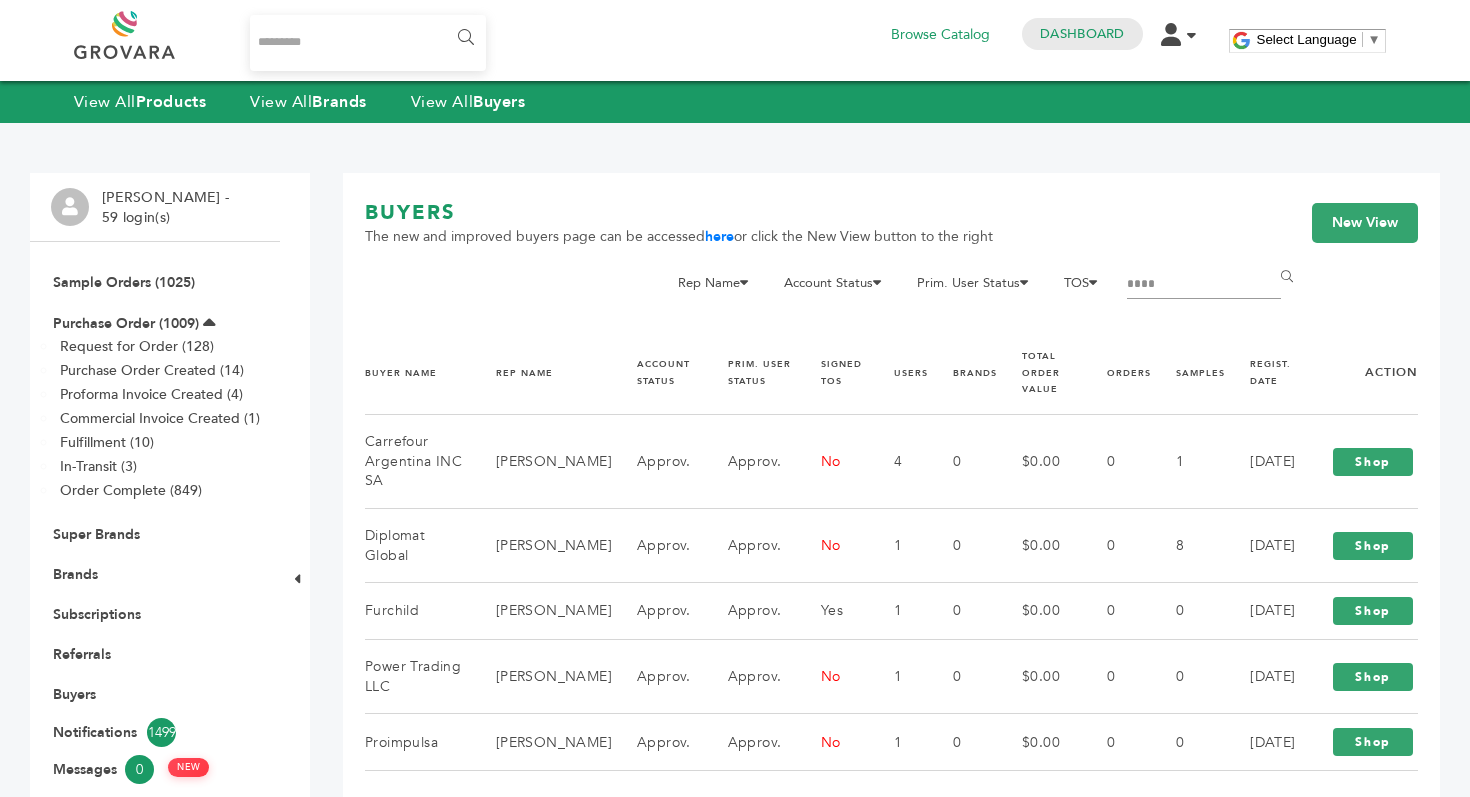 click on "****" at bounding box center (1204, 285) 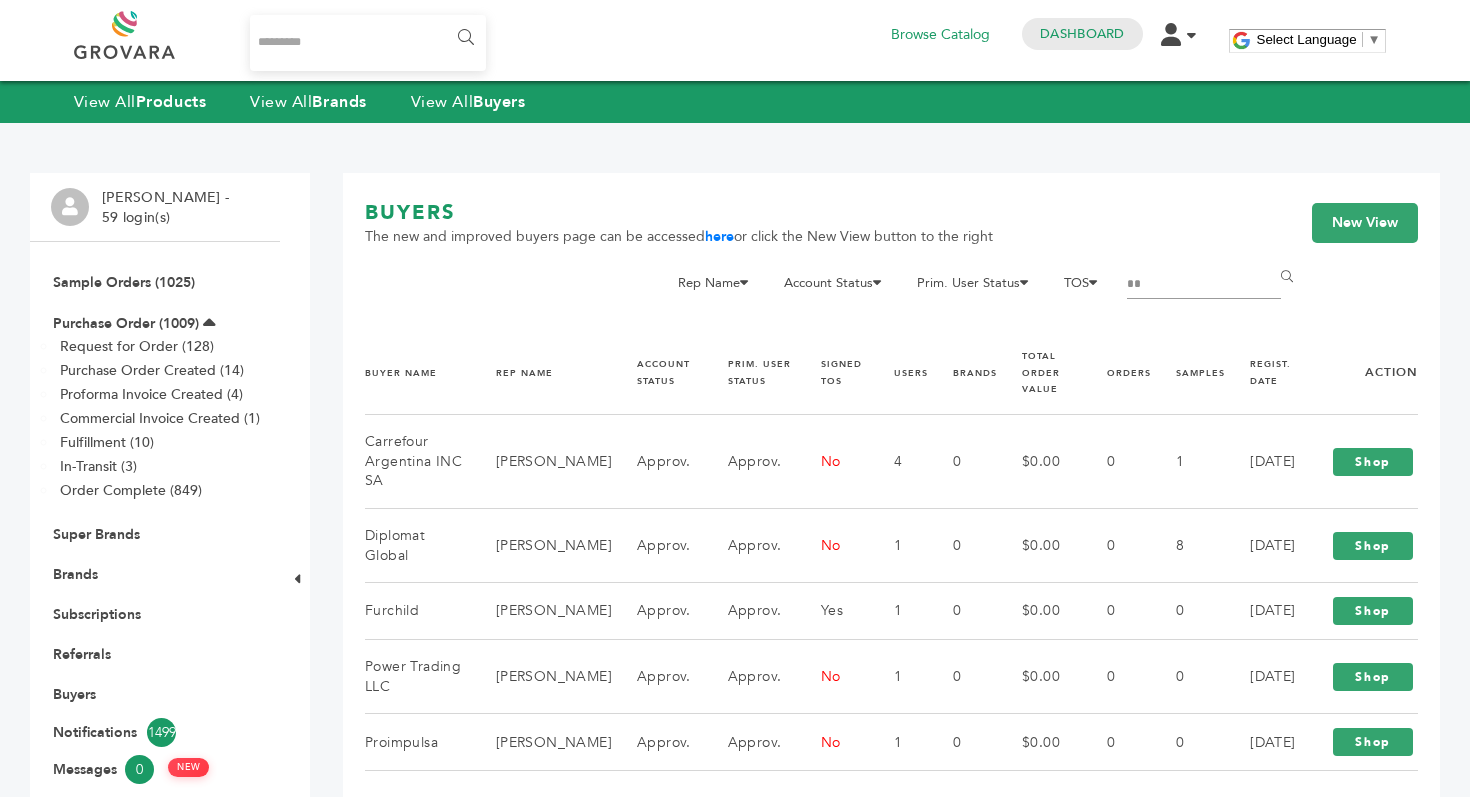 type on "*" 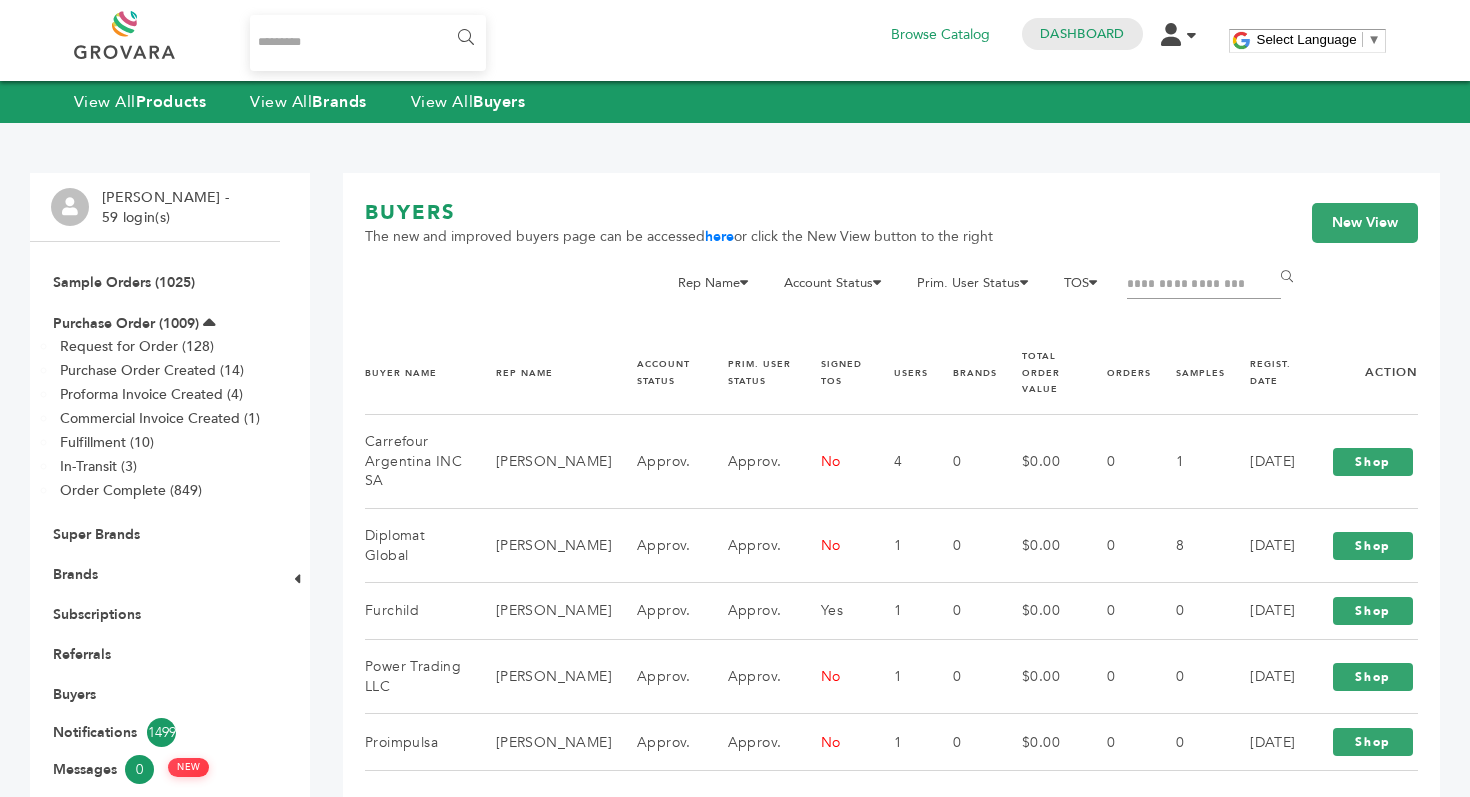 type 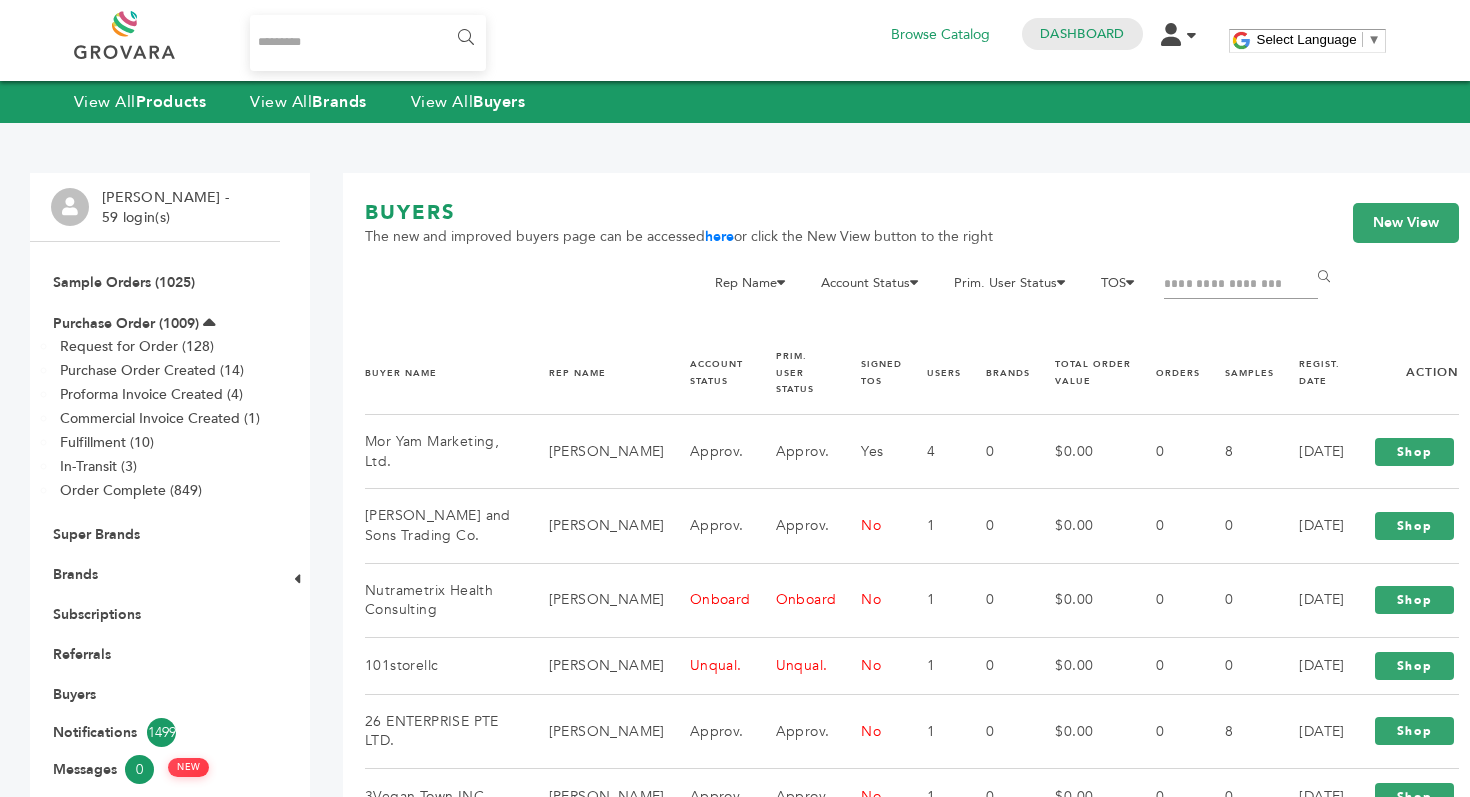 scroll, scrollTop: 0, scrollLeft: 0, axis: both 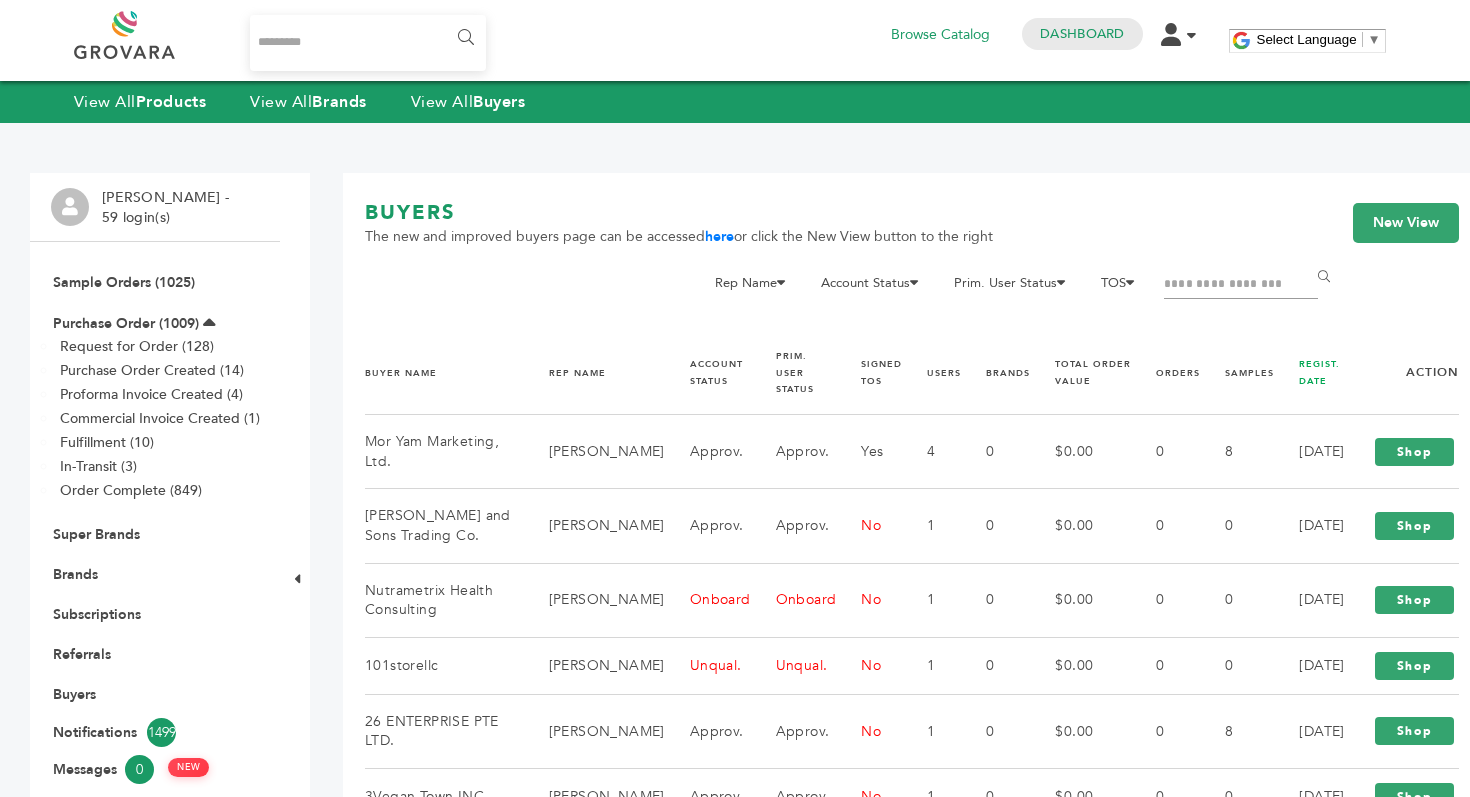 click on "REGIST. DATE" at bounding box center [1319, 372] 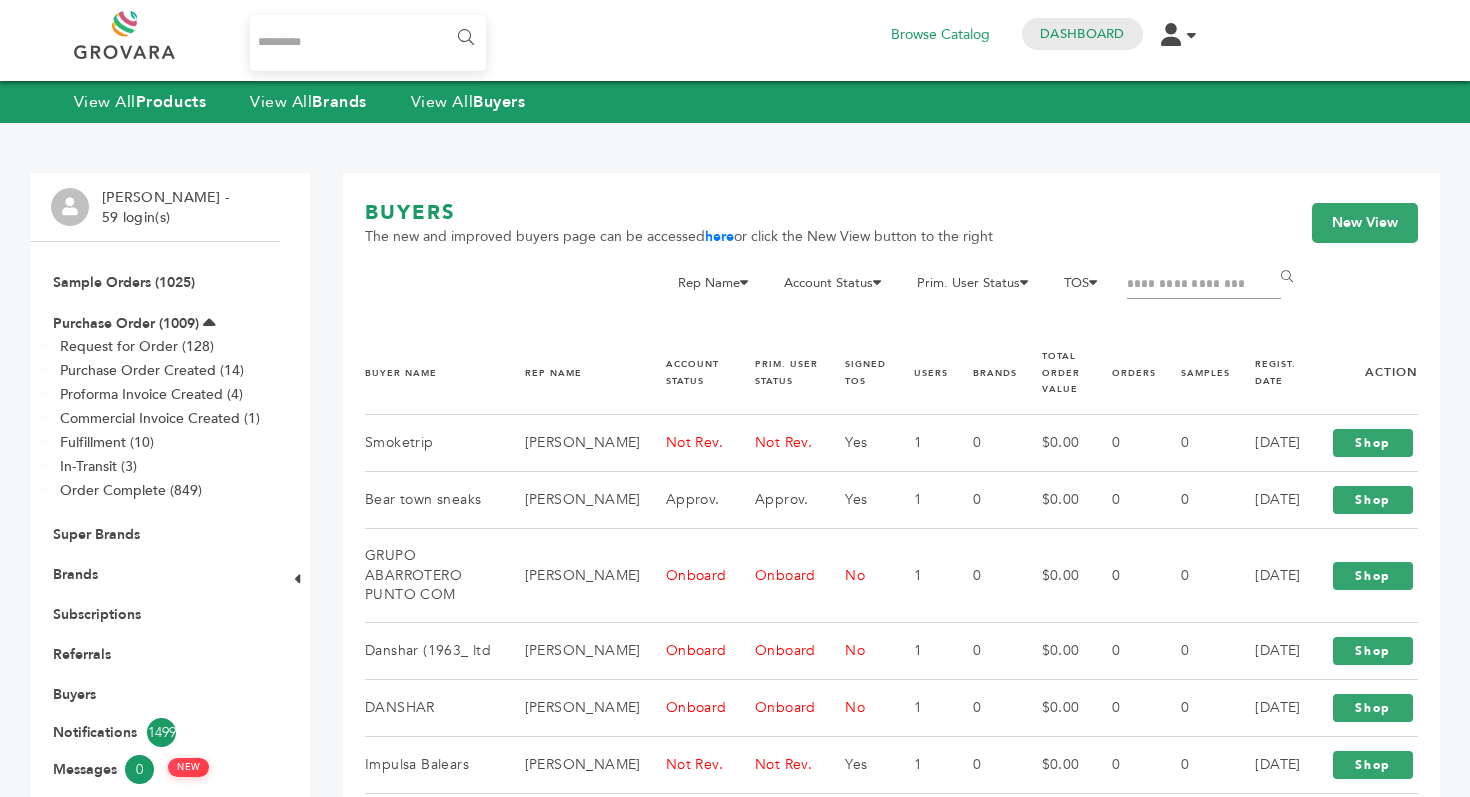 scroll, scrollTop: 0, scrollLeft: 0, axis: both 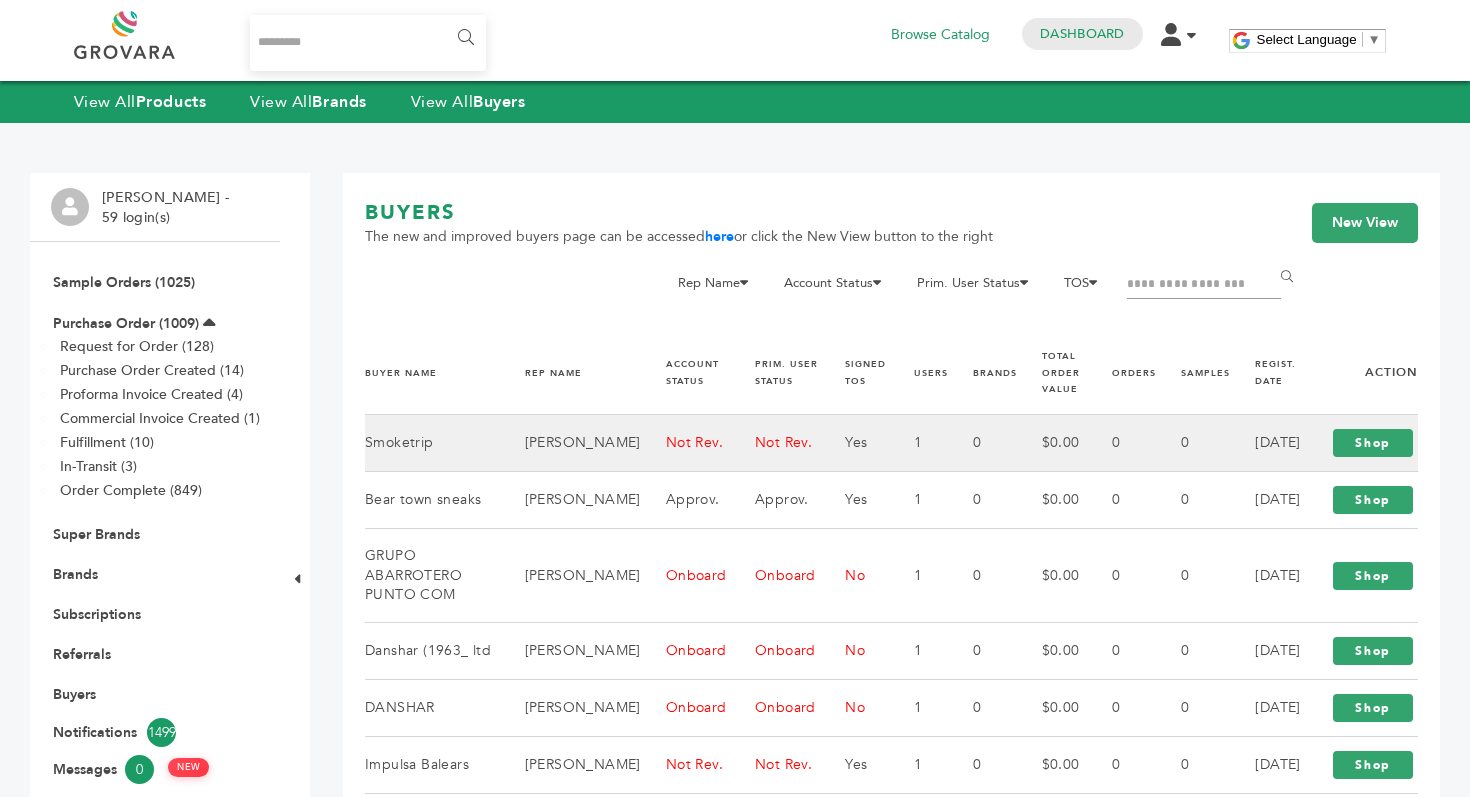 click on "Peter Groverman" at bounding box center [570, 443] 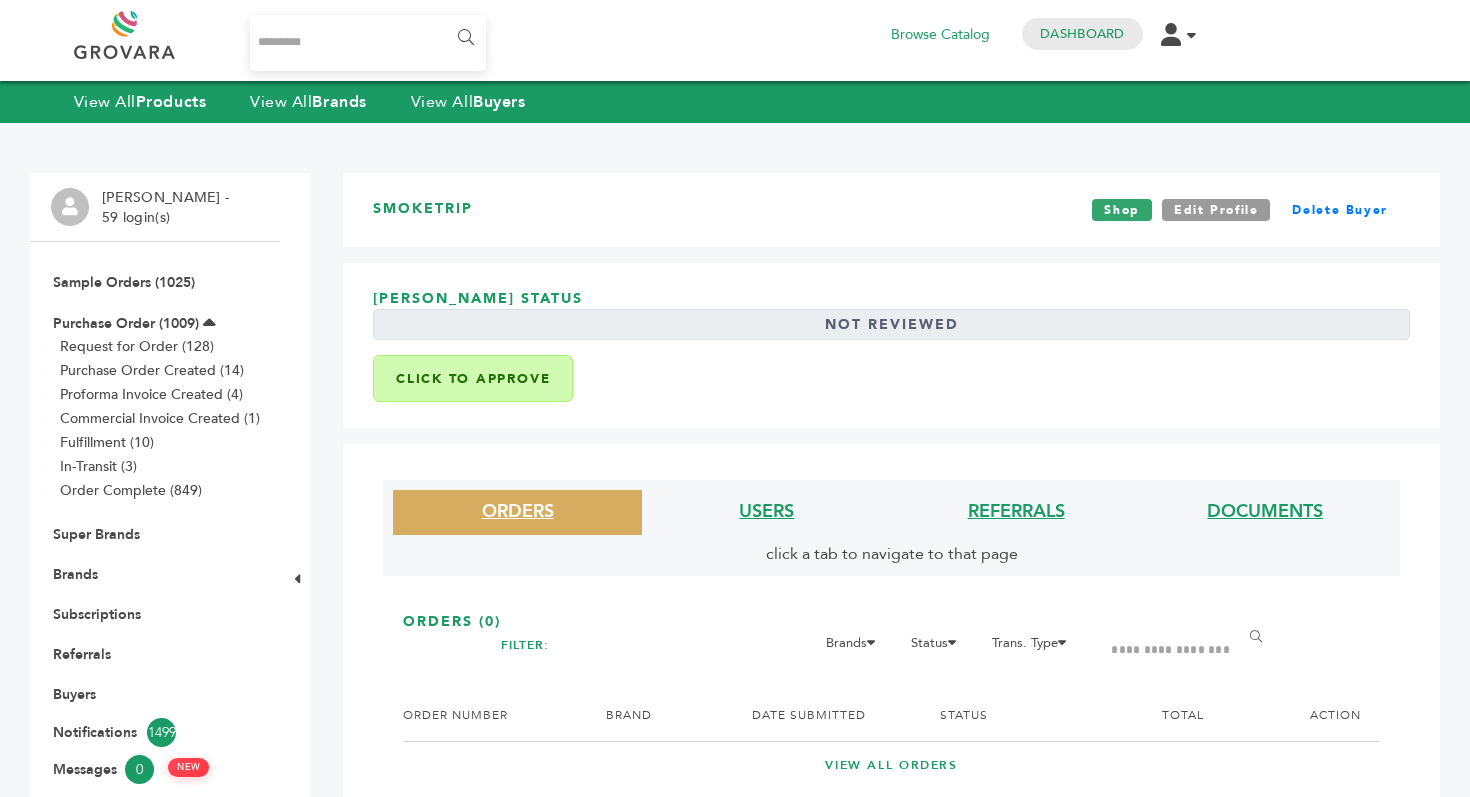 scroll, scrollTop: 0, scrollLeft: 0, axis: both 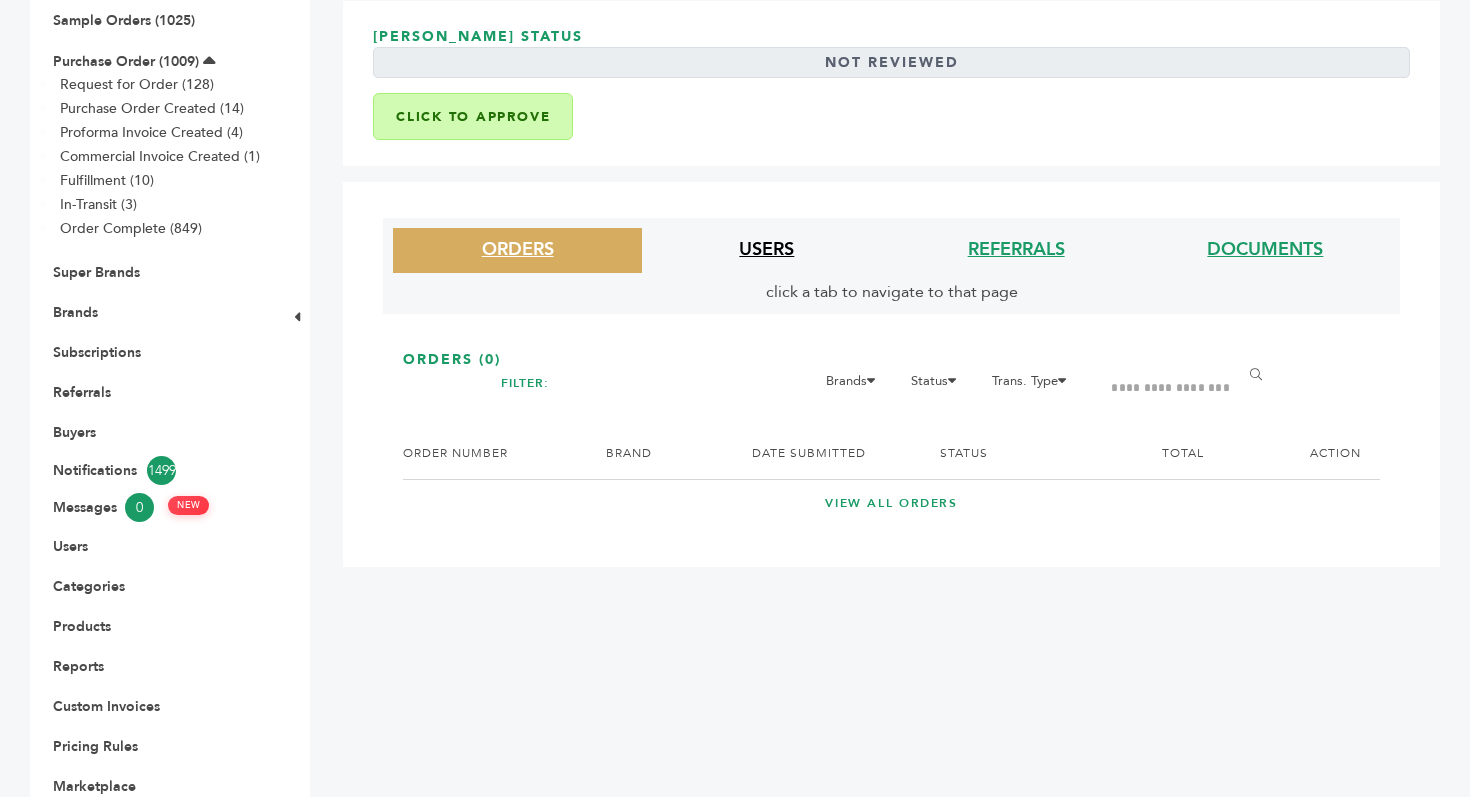 click on "USERS" at bounding box center (766, 249) 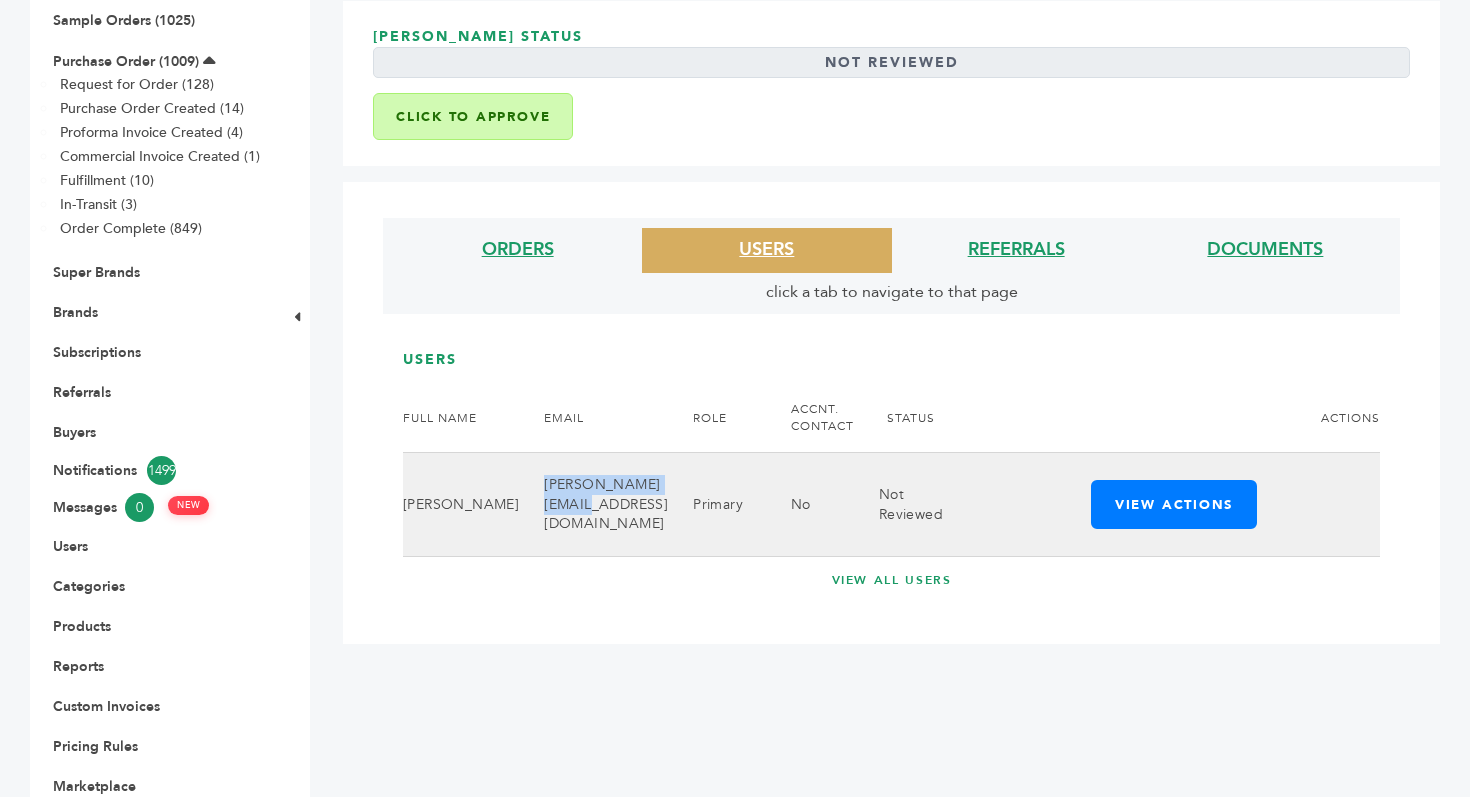 drag, startPoint x: 472, startPoint y: 503, endPoint x: 620, endPoint y: 501, distance: 148.01352 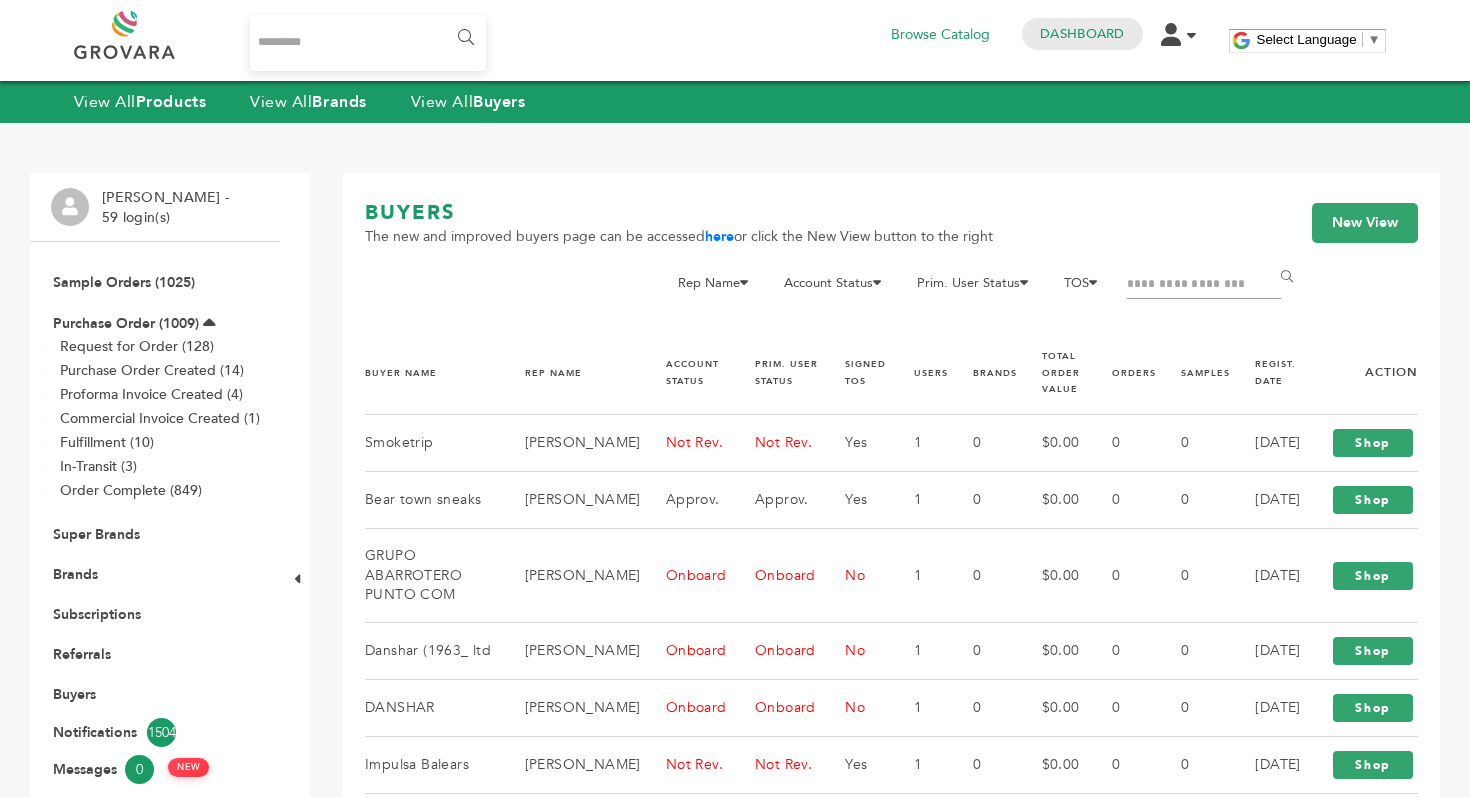 scroll, scrollTop: 0, scrollLeft: 0, axis: both 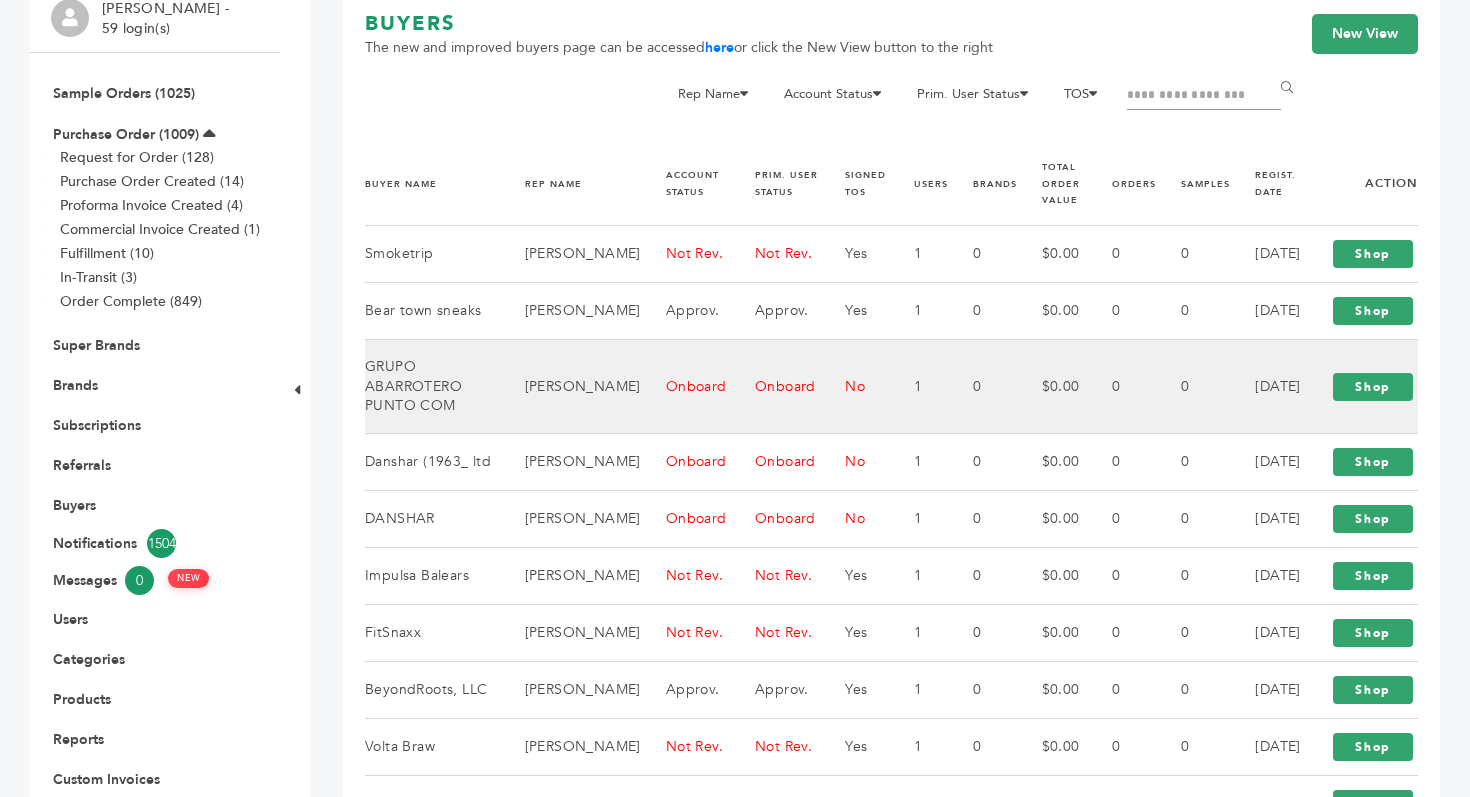 click on "Onboard" at bounding box center [685, 387] 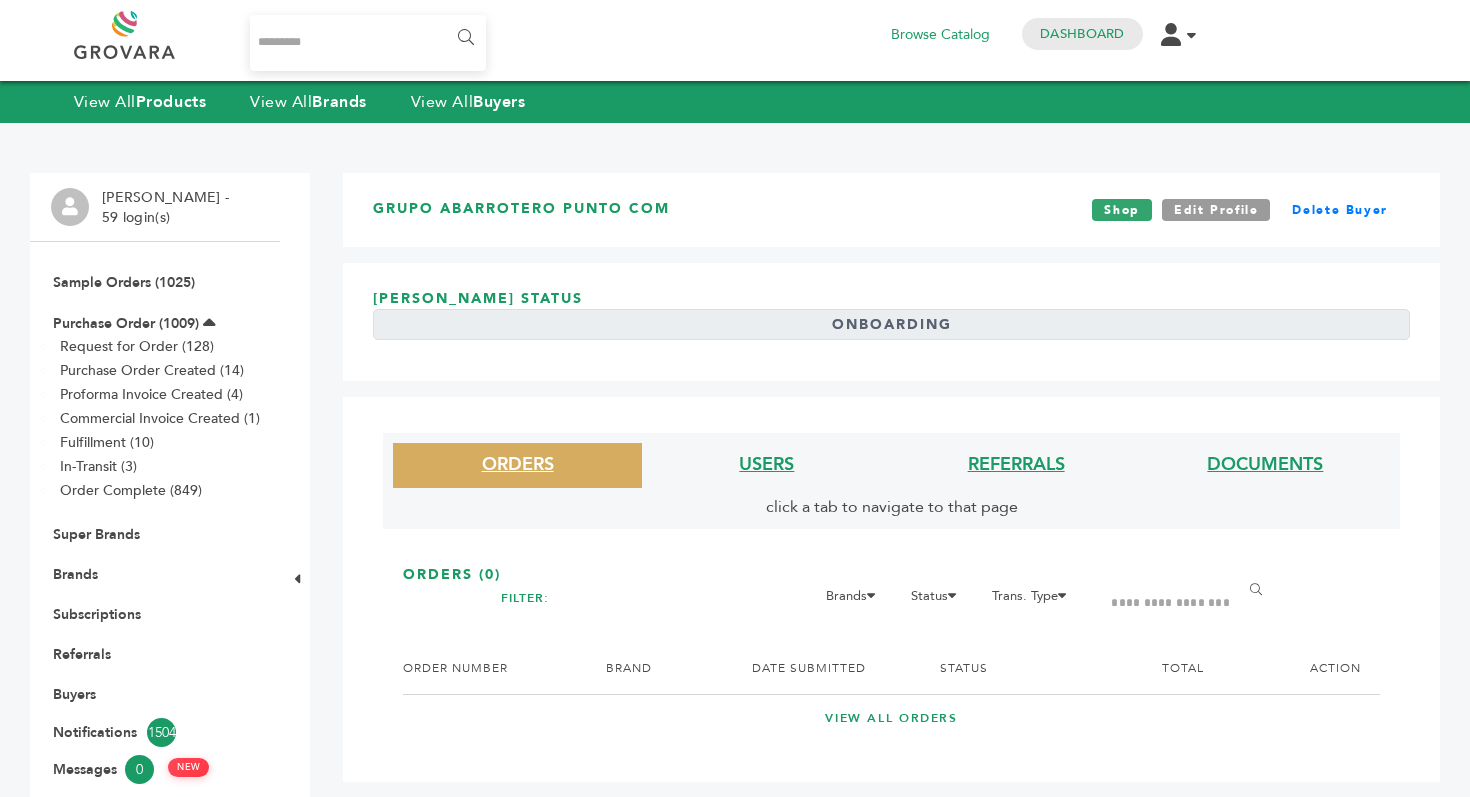 scroll, scrollTop: 0, scrollLeft: 0, axis: both 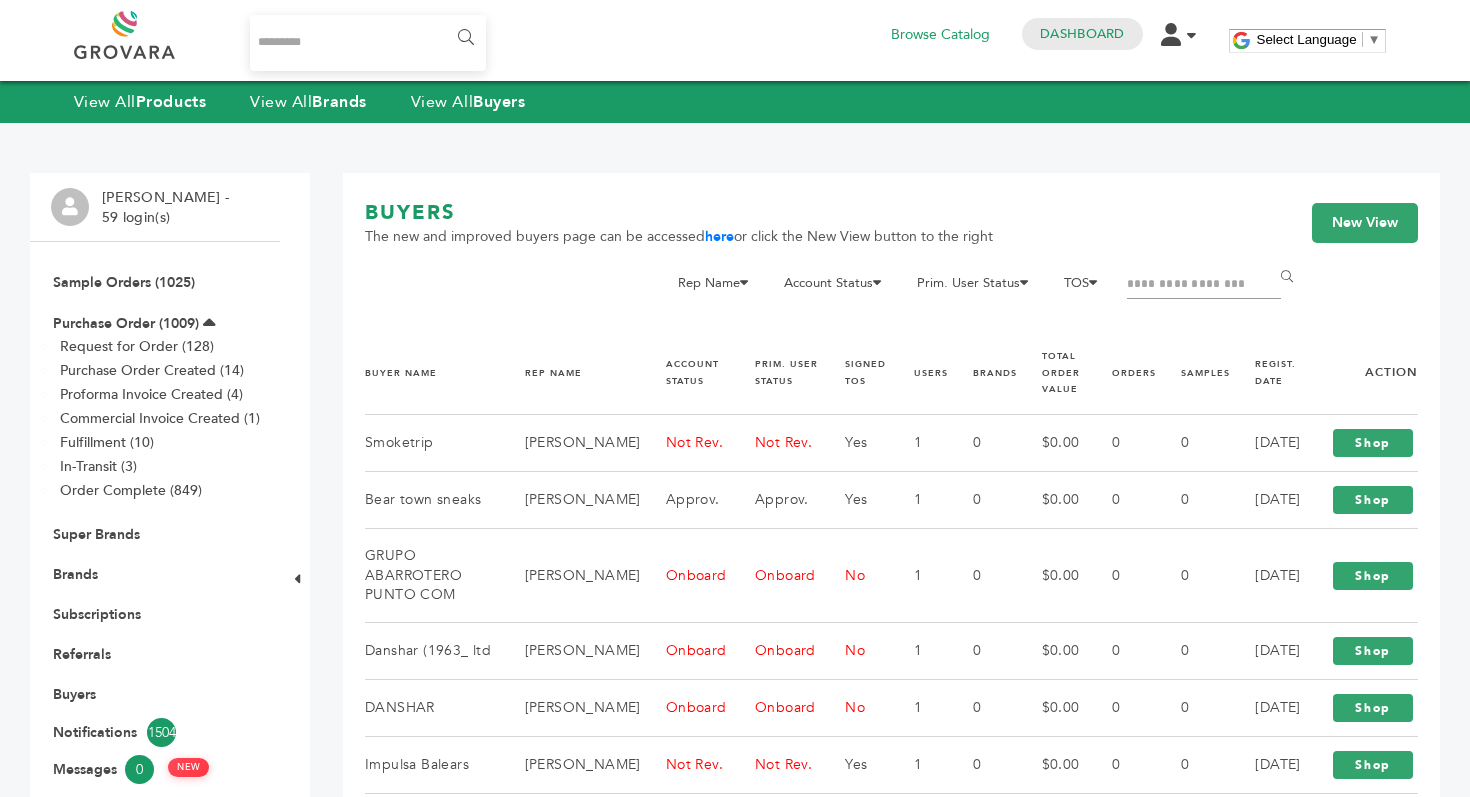 click at bounding box center (147, 35) 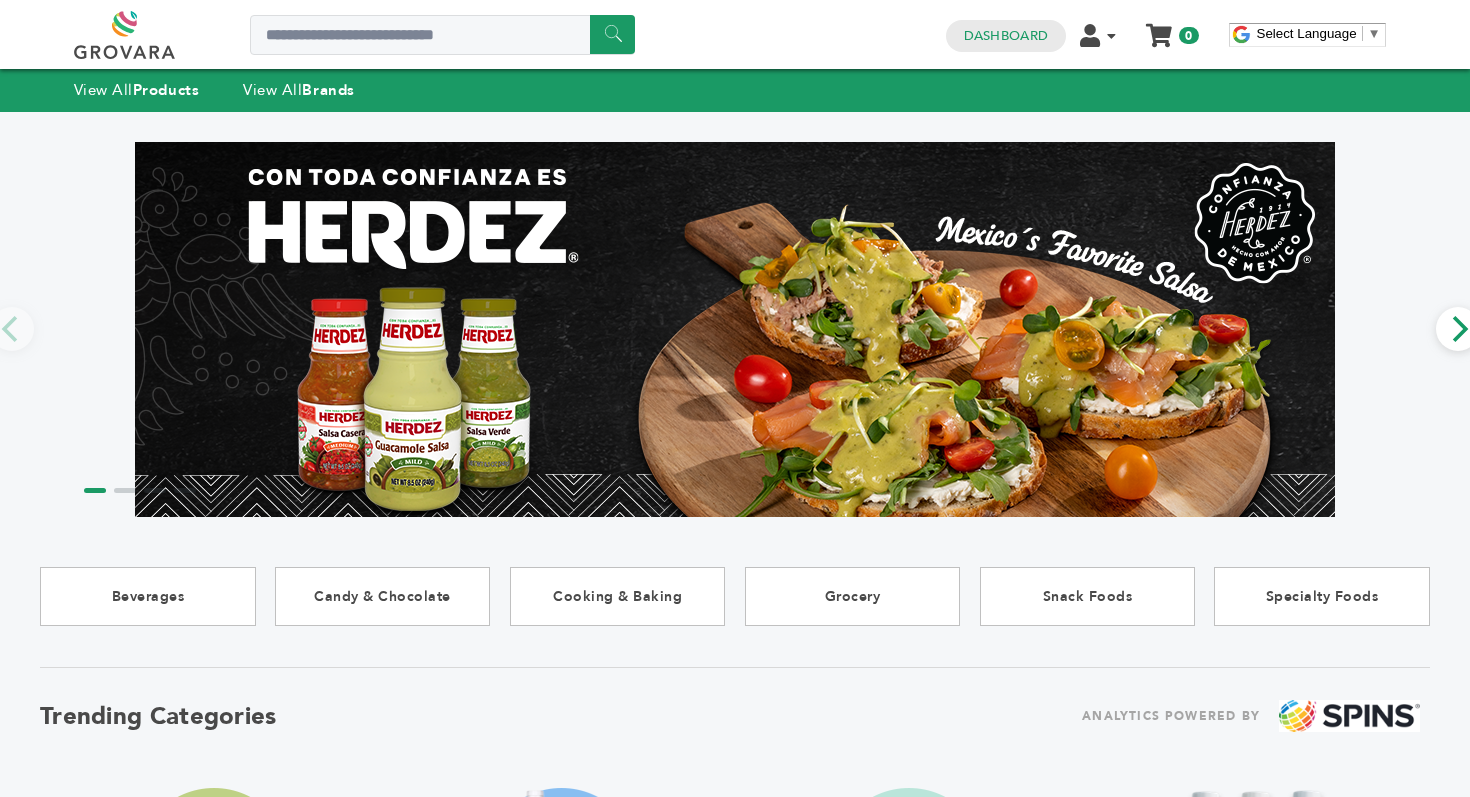 scroll, scrollTop: 0, scrollLeft: 0, axis: both 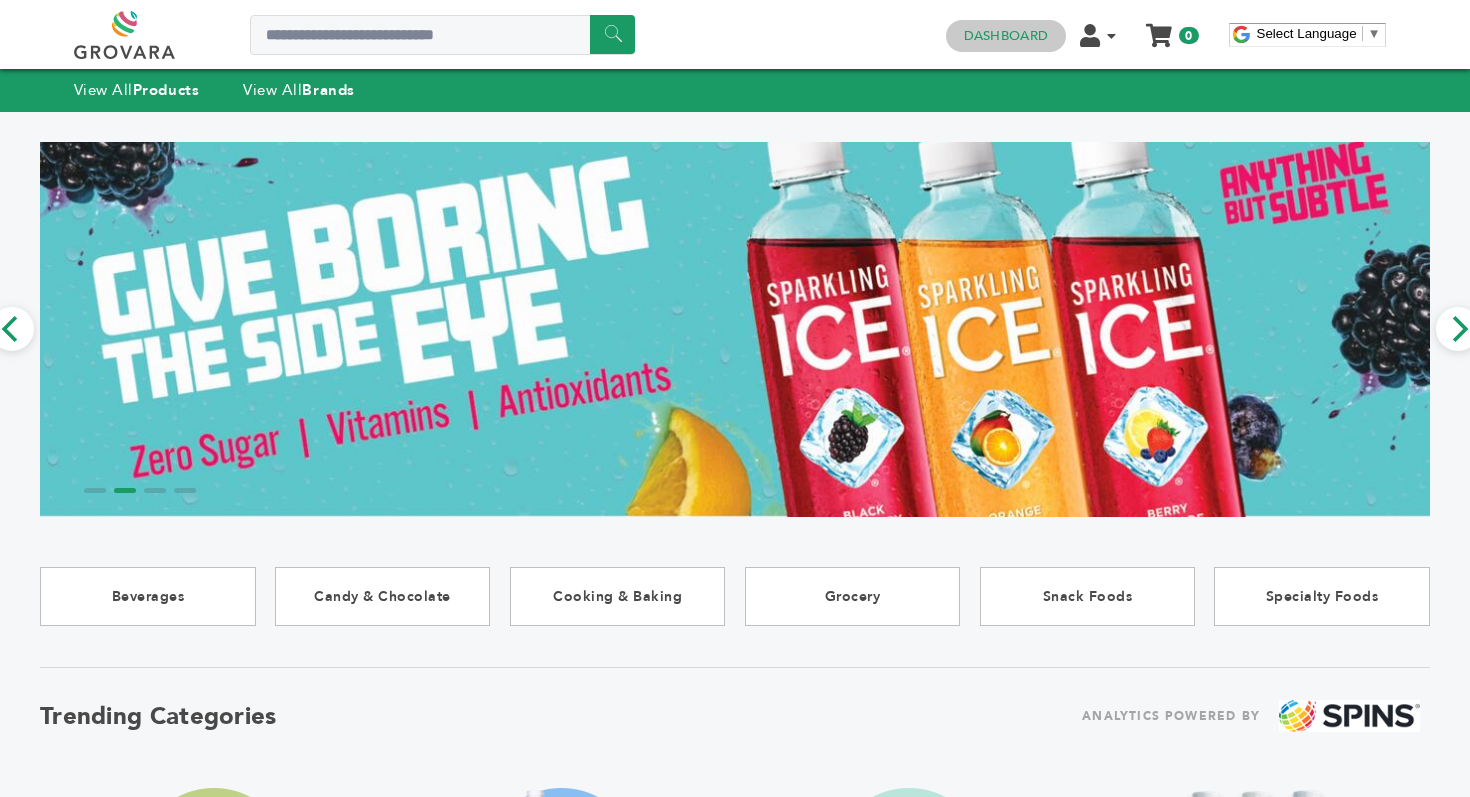 click on "Dashboard" at bounding box center [1006, 36] 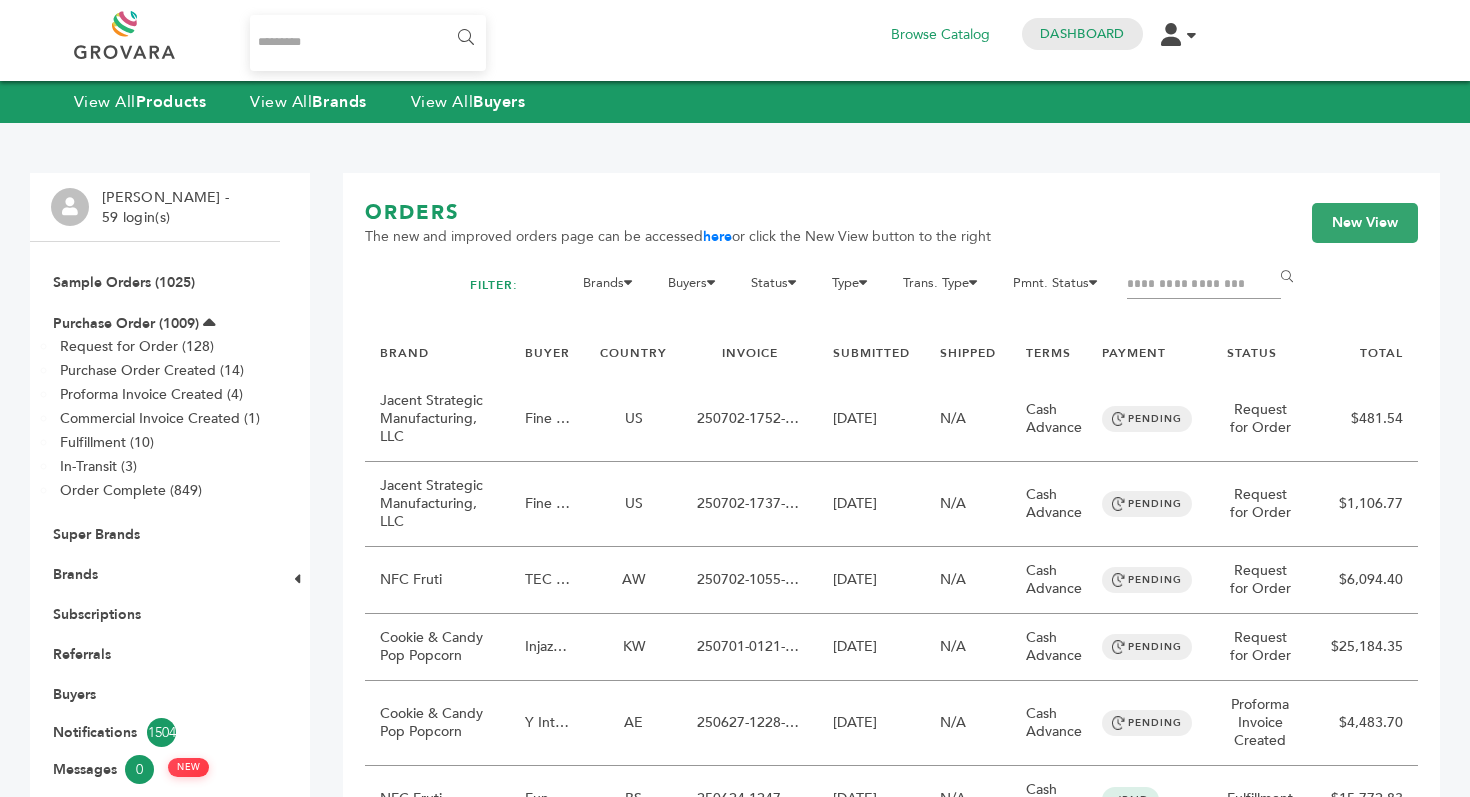 scroll, scrollTop: 0, scrollLeft: 0, axis: both 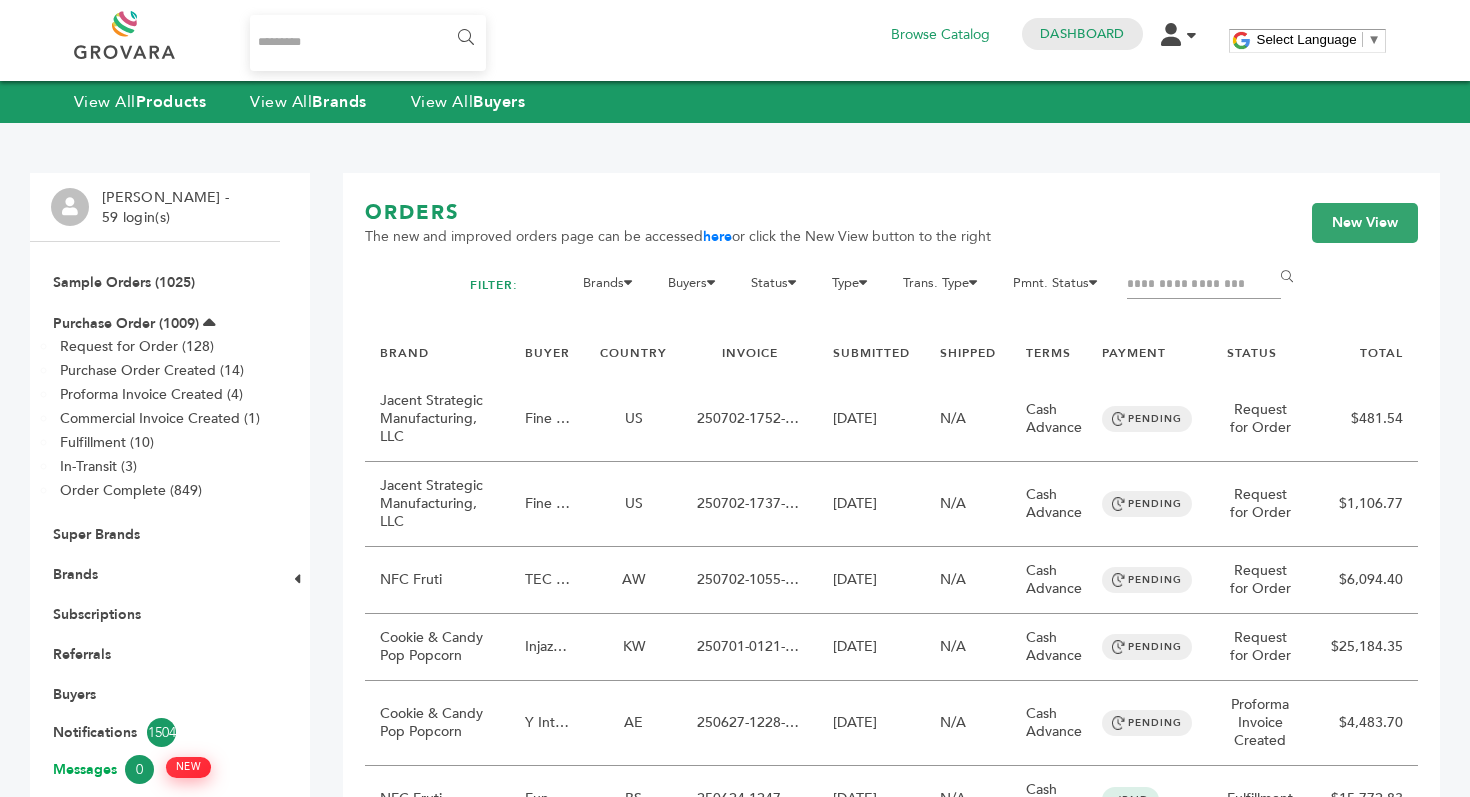 click on "Messages
0
NEW" at bounding box center [155, 769] 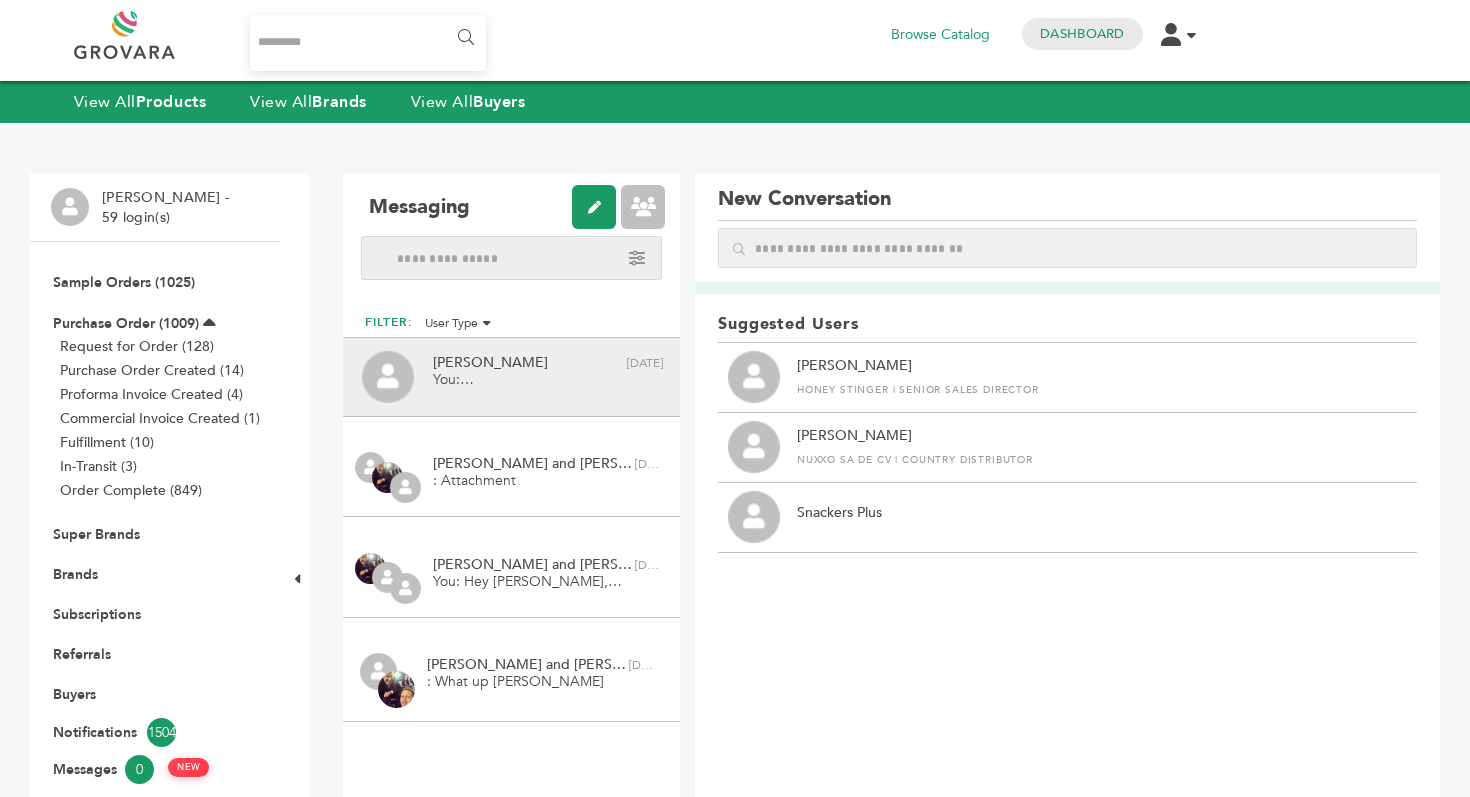 scroll, scrollTop: 0, scrollLeft: 0, axis: both 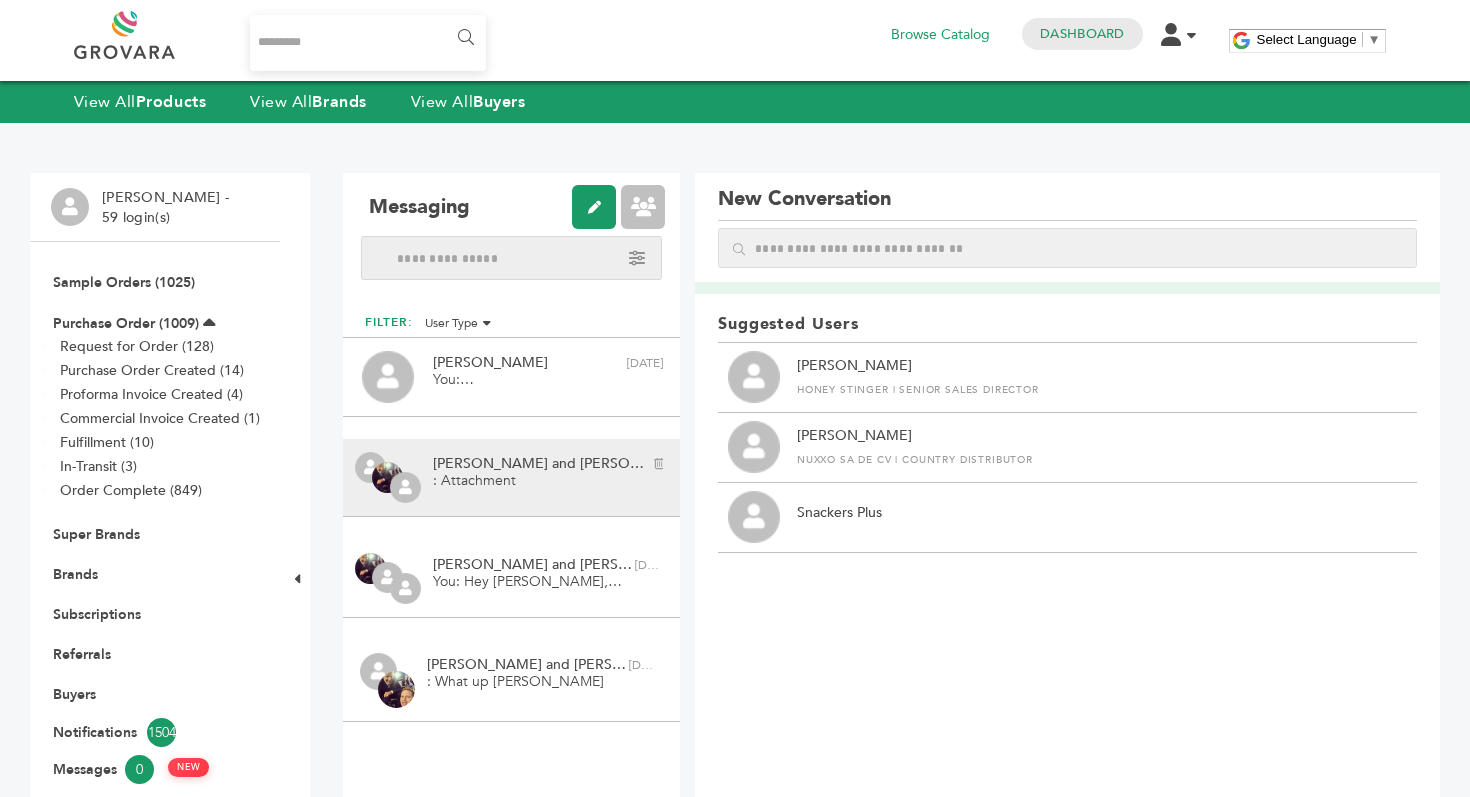 click on "[PERSON_NAME] and [PERSON_NAME]" at bounding box center (543, 464) 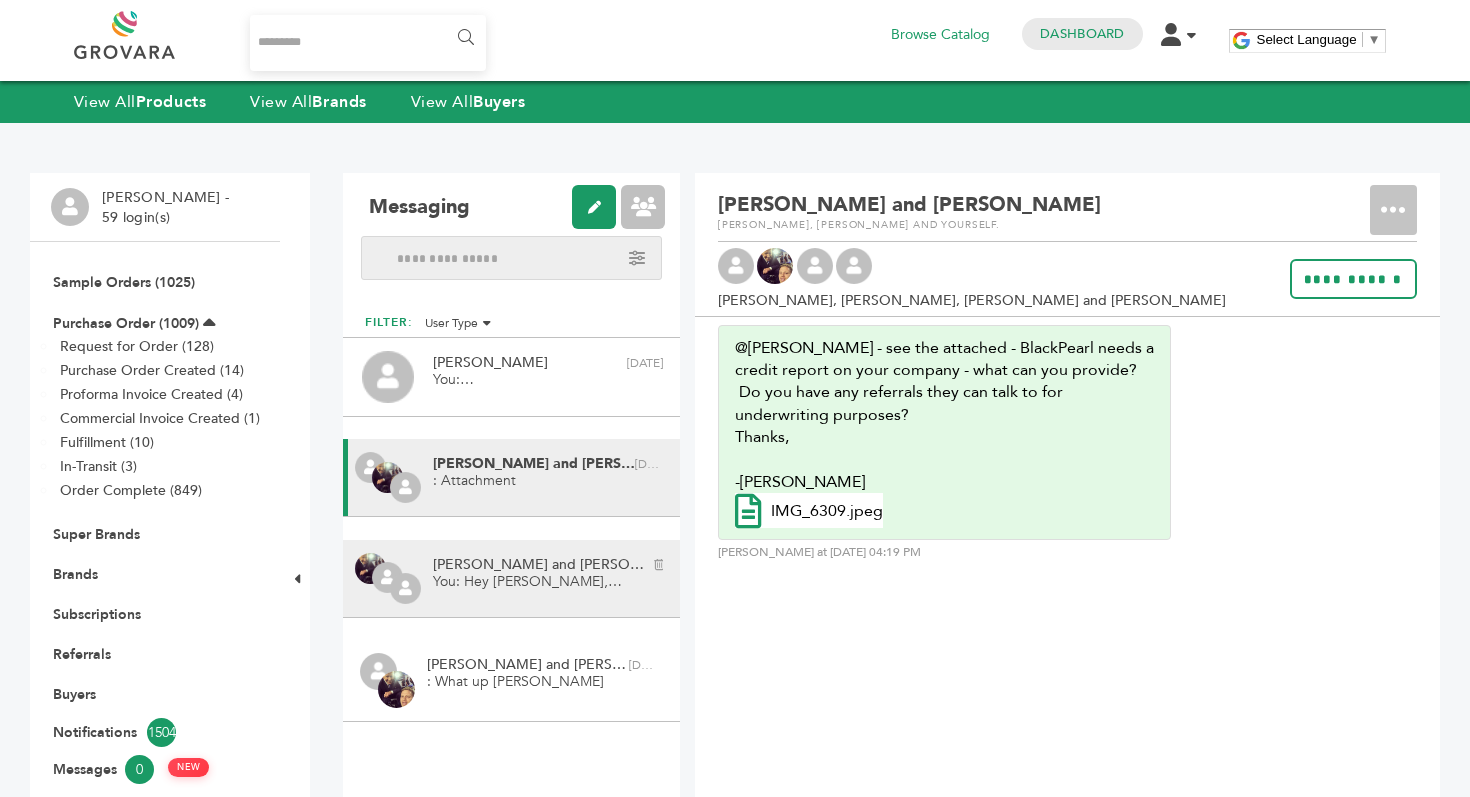 click on "You: Hey Jerry, Great talking to you today. Glad to hear you received the samples. Let us know what you think when you try them!" at bounding box center [549, 582] 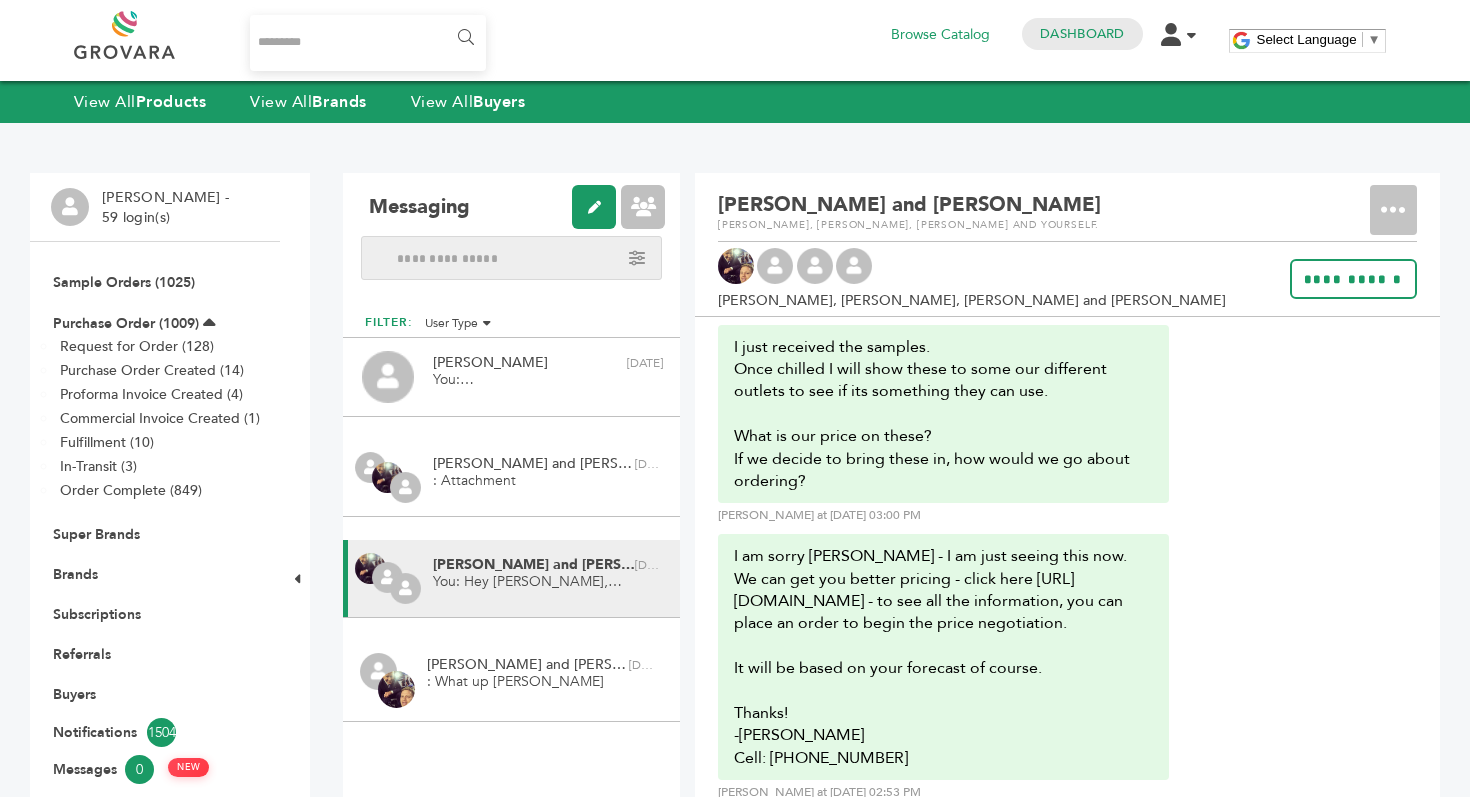 scroll, scrollTop: 1190, scrollLeft: 0, axis: vertical 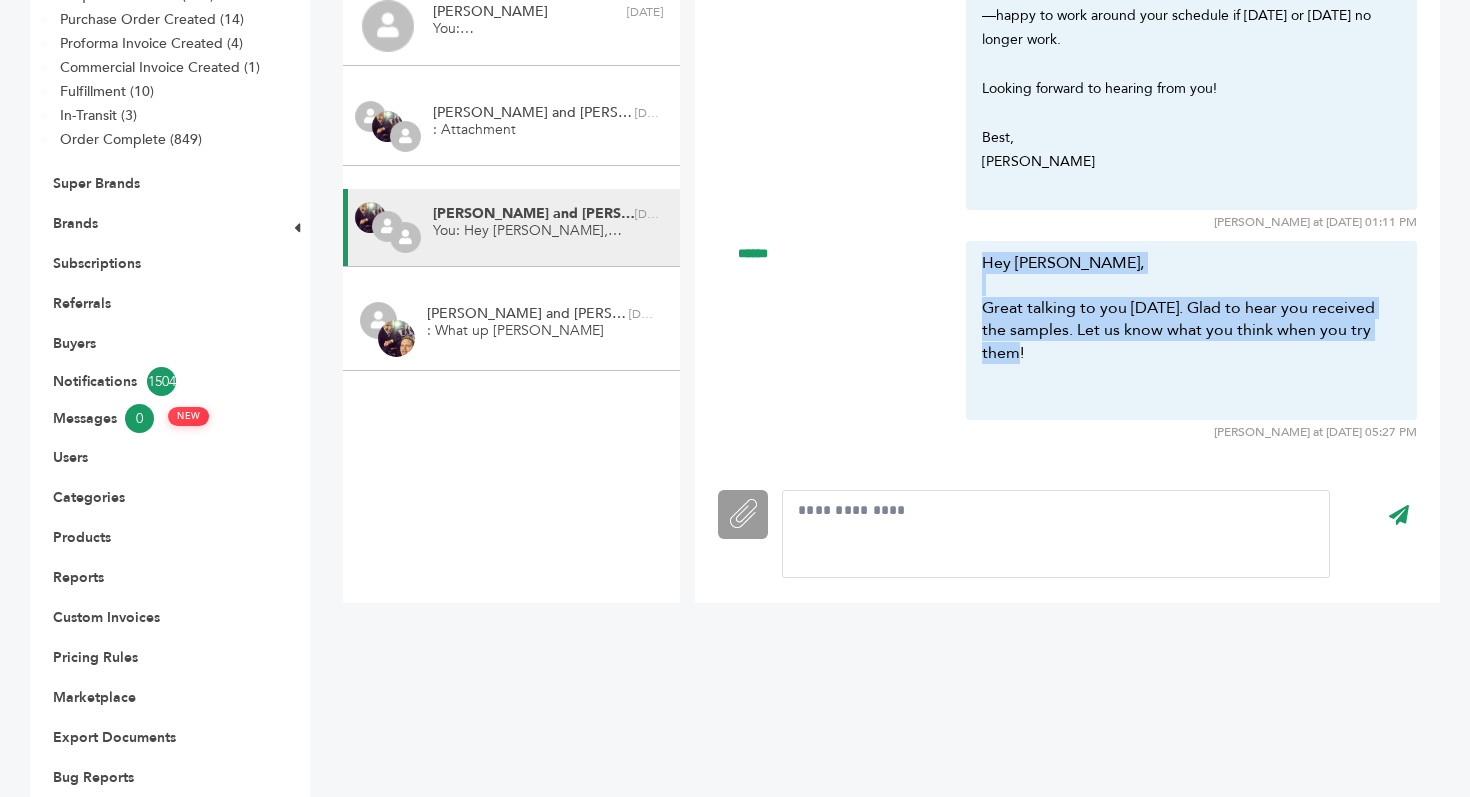 drag, startPoint x: 985, startPoint y: 283, endPoint x: 1410, endPoint y: 355, distance: 431.0557 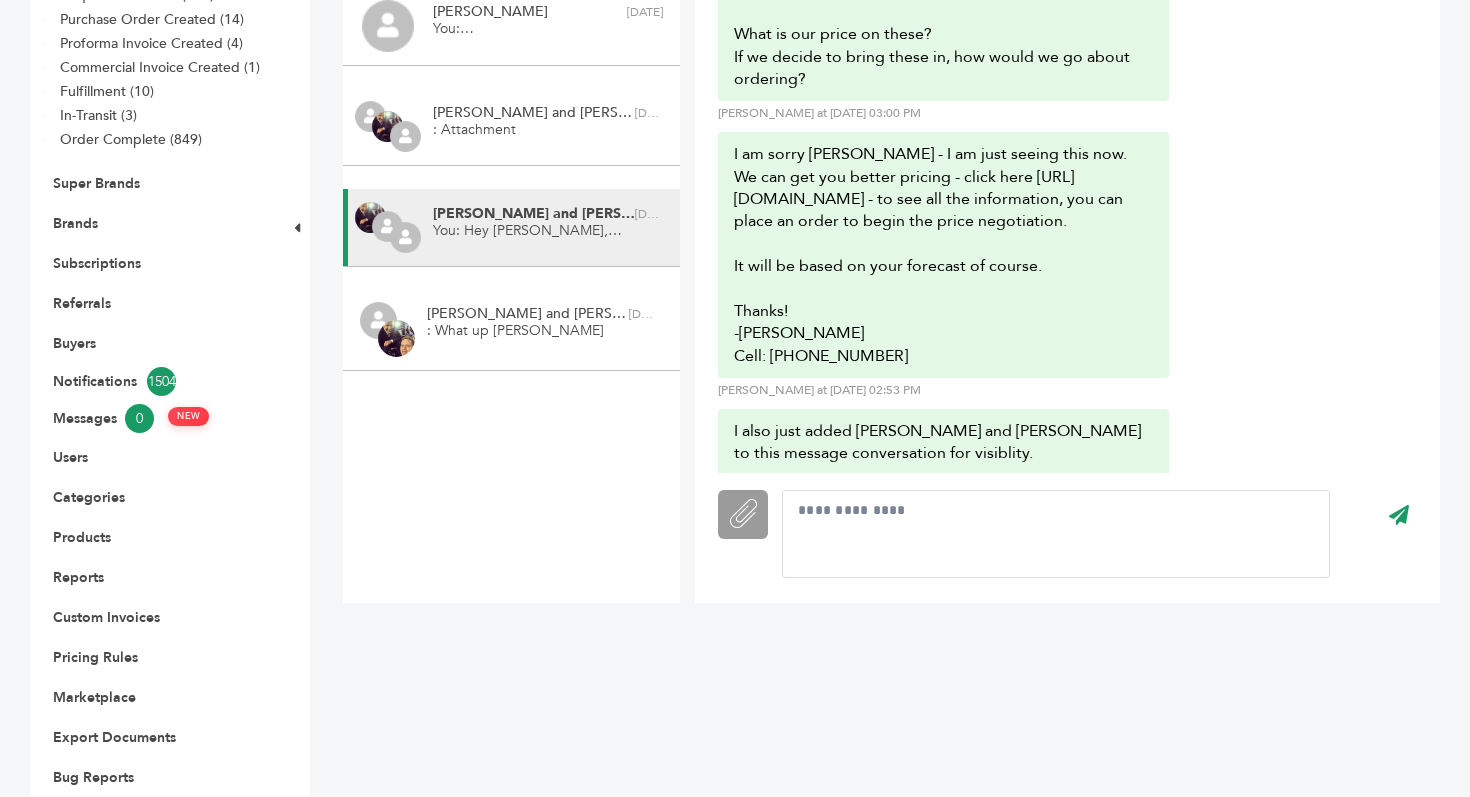 scroll, scrollTop: 0, scrollLeft: 0, axis: both 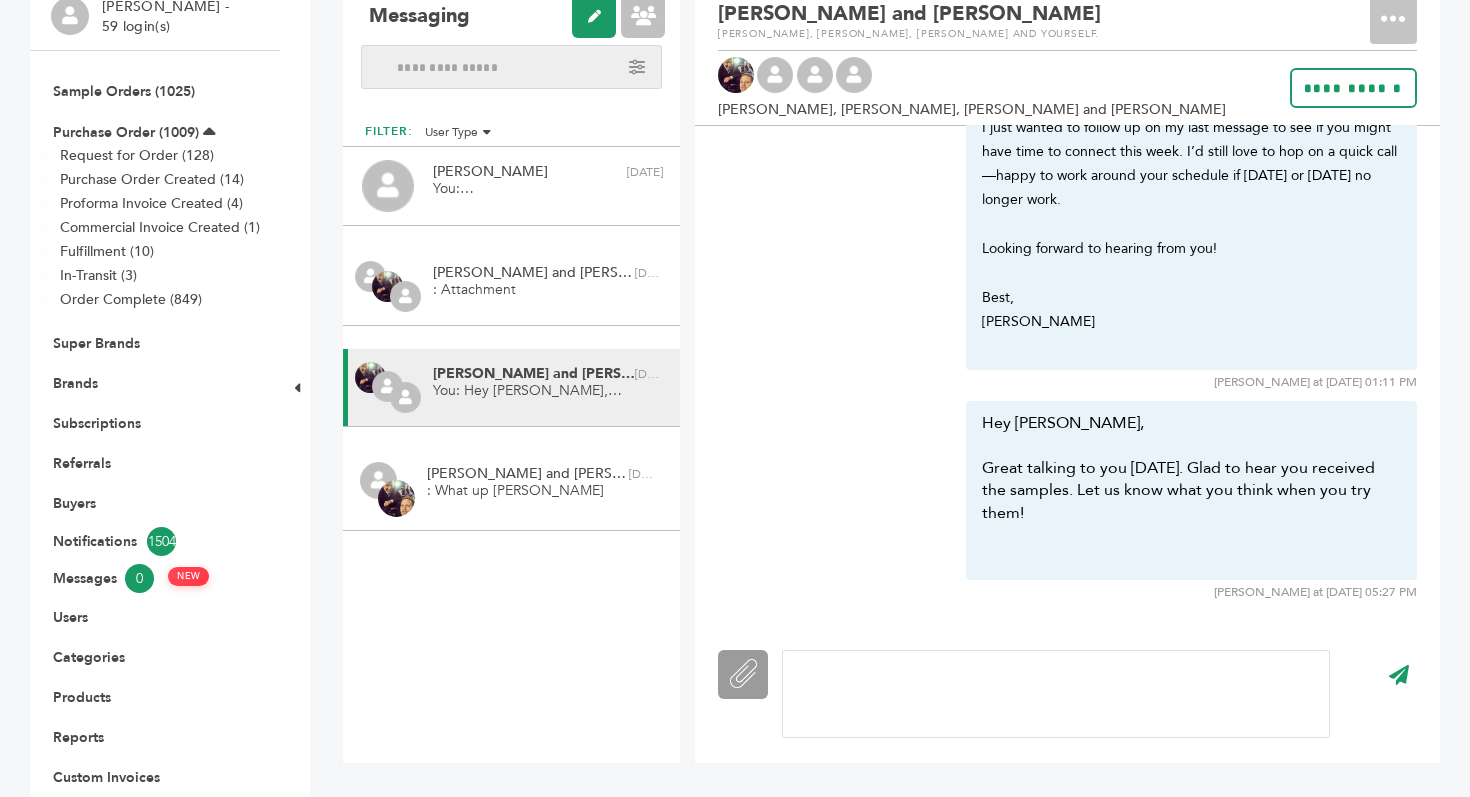 click at bounding box center (1056, 694) 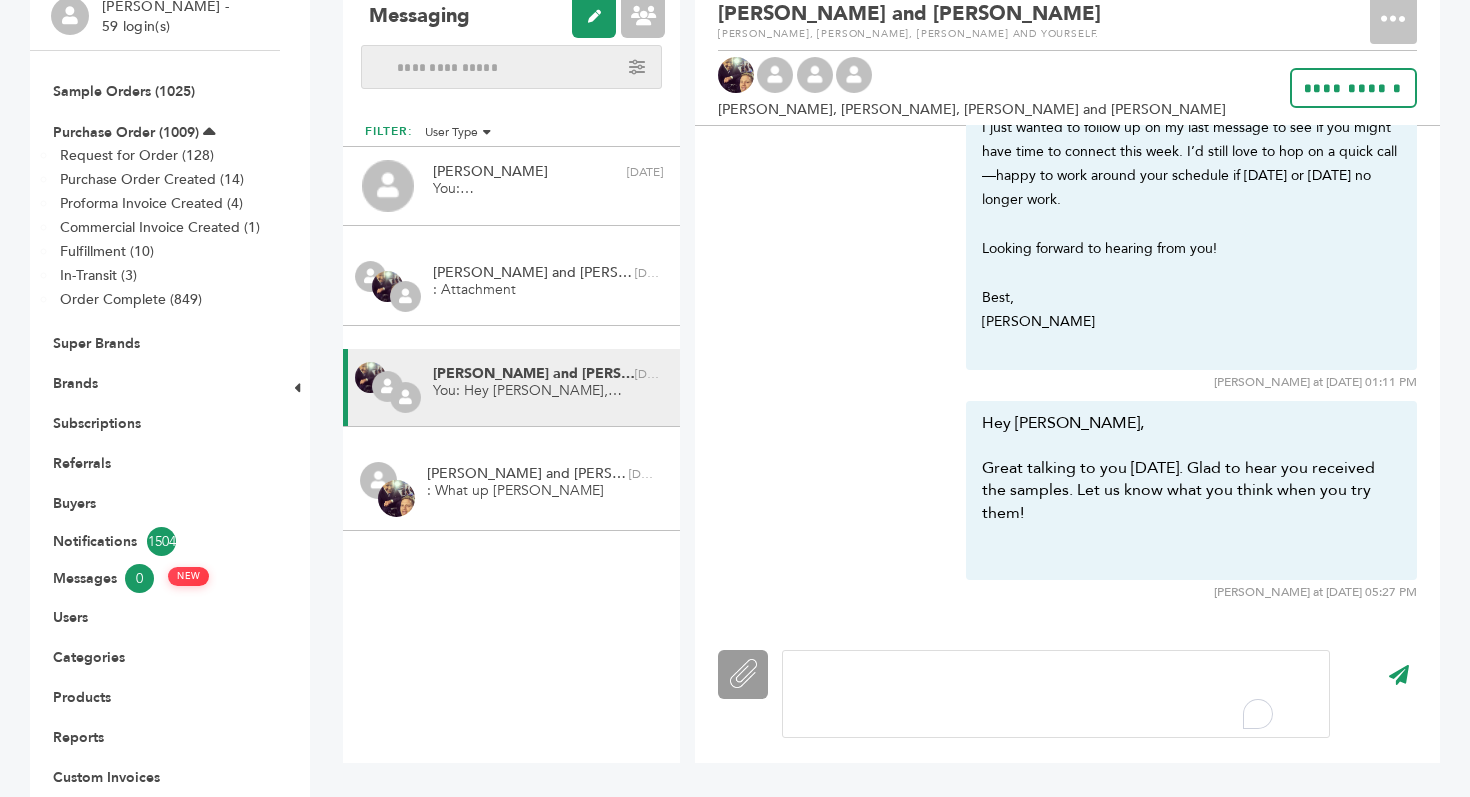 paste 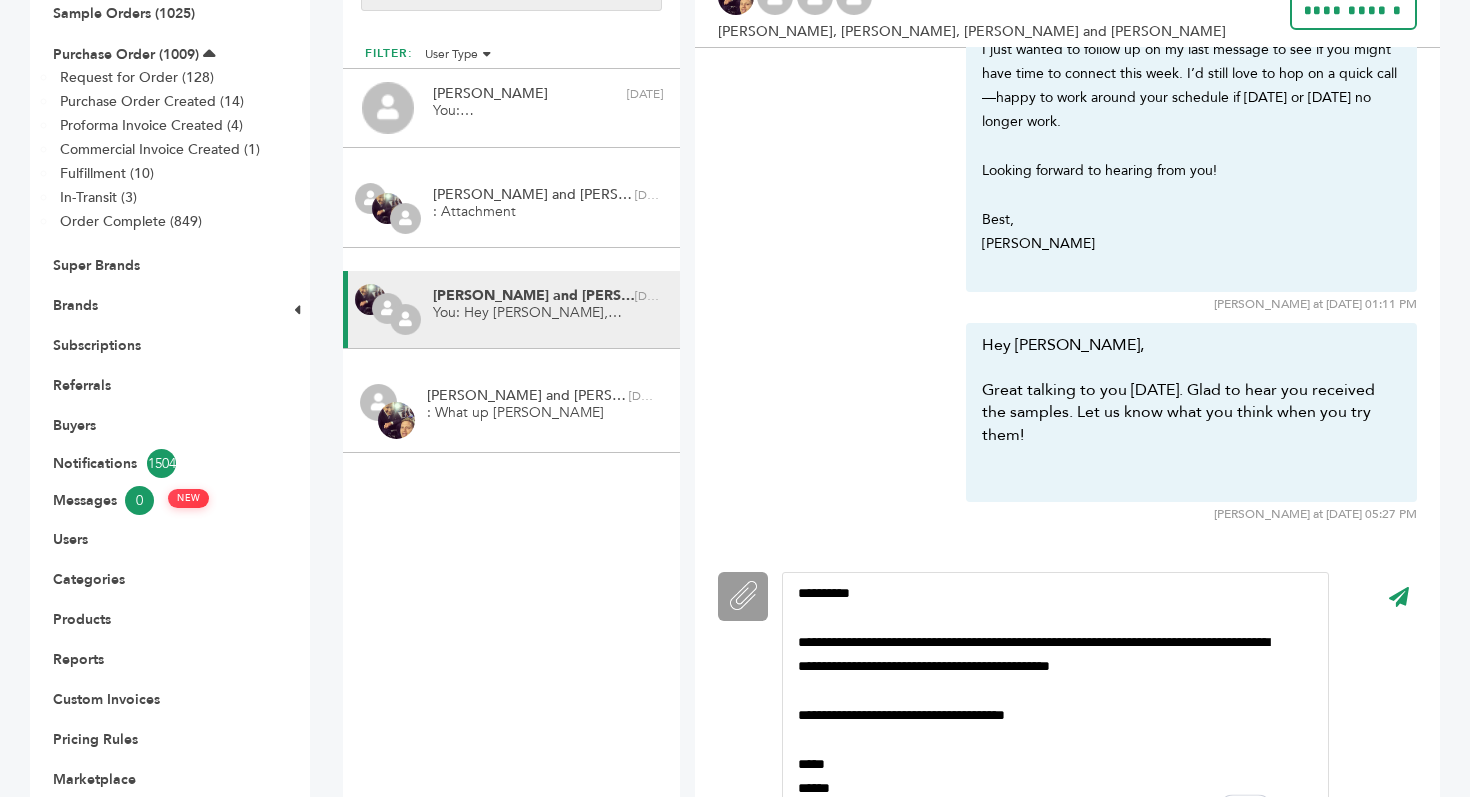 scroll, scrollTop: 13, scrollLeft: 0, axis: vertical 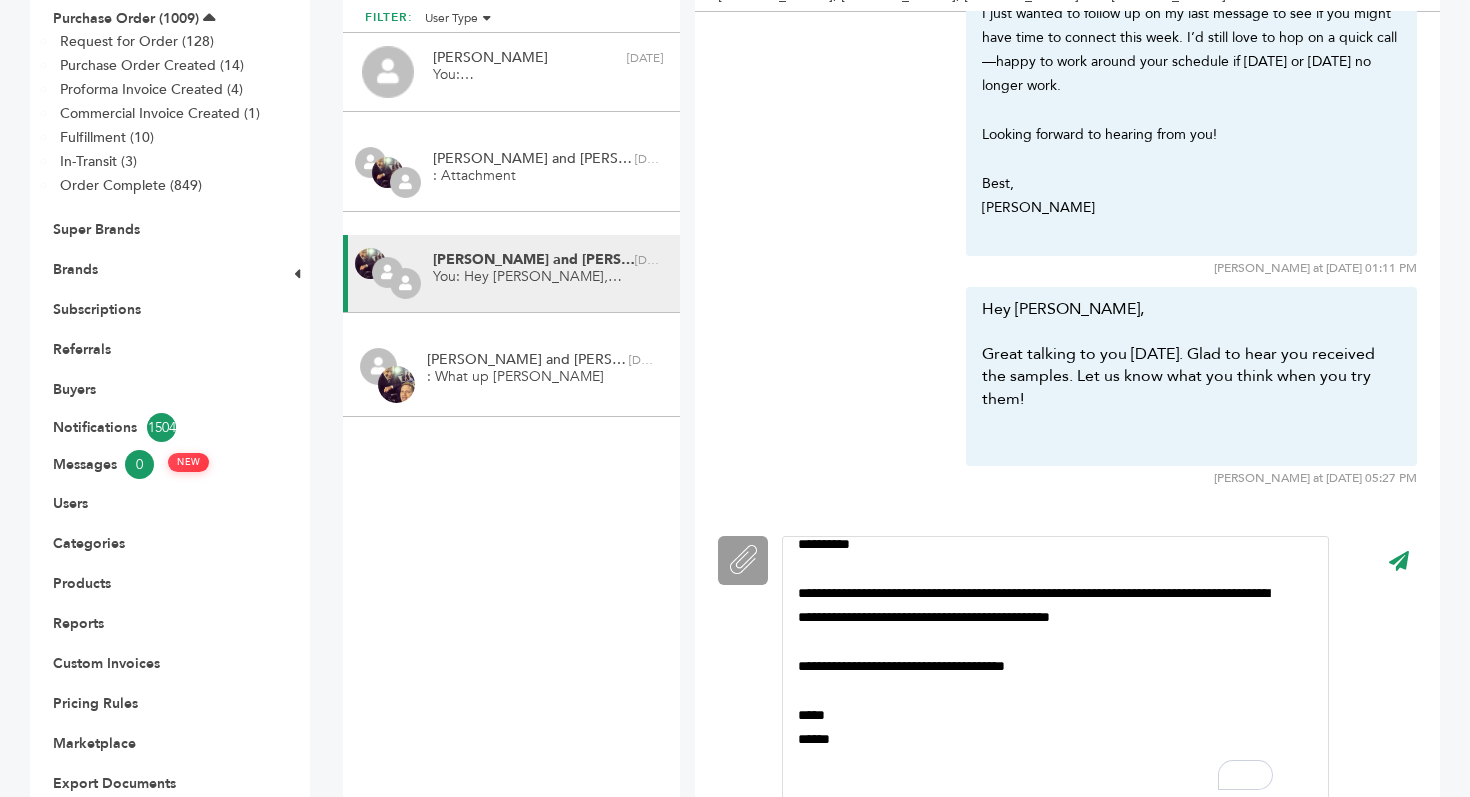 click on "****" at bounding box center (1398, 561) 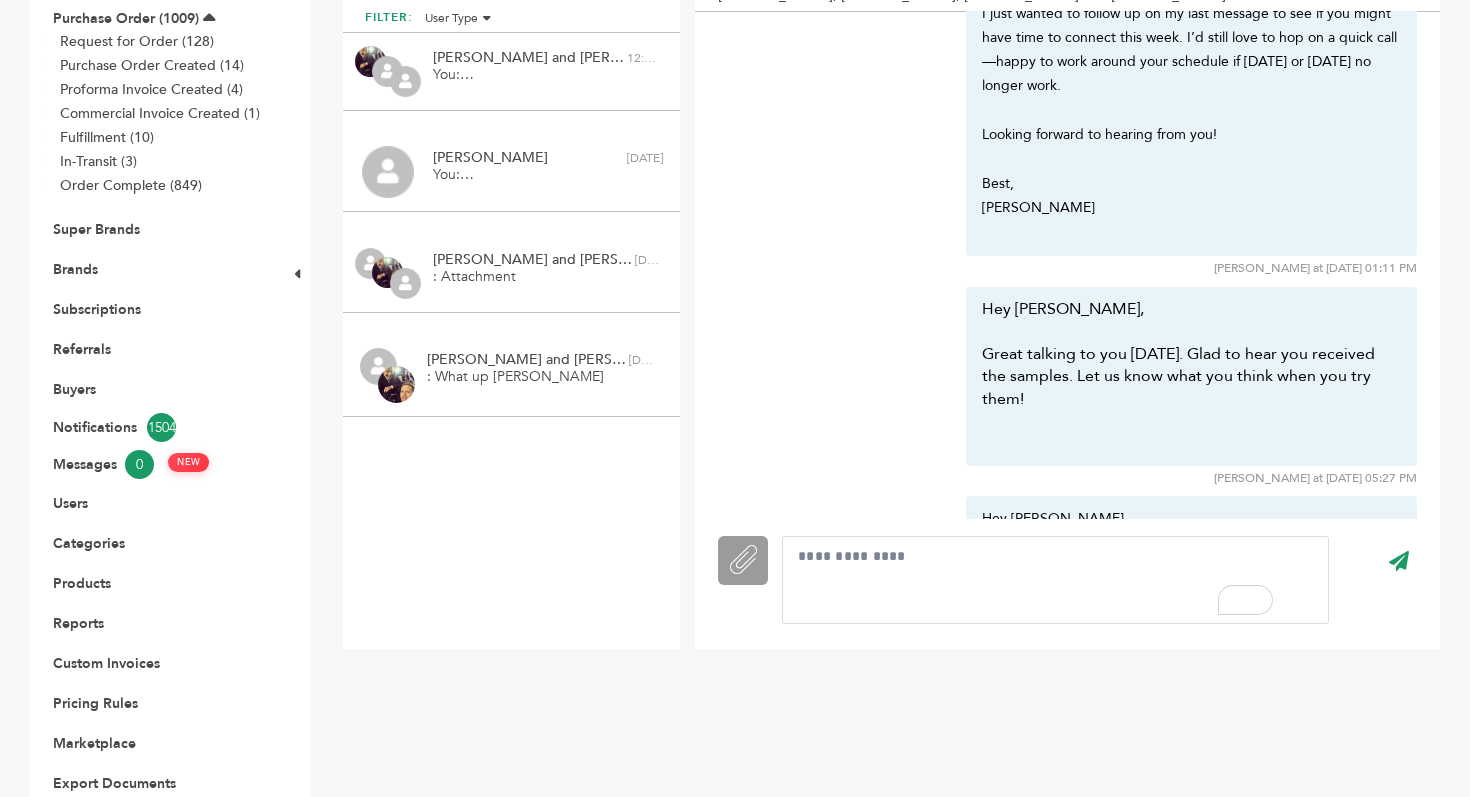 scroll, scrollTop: 1560, scrollLeft: 0, axis: vertical 